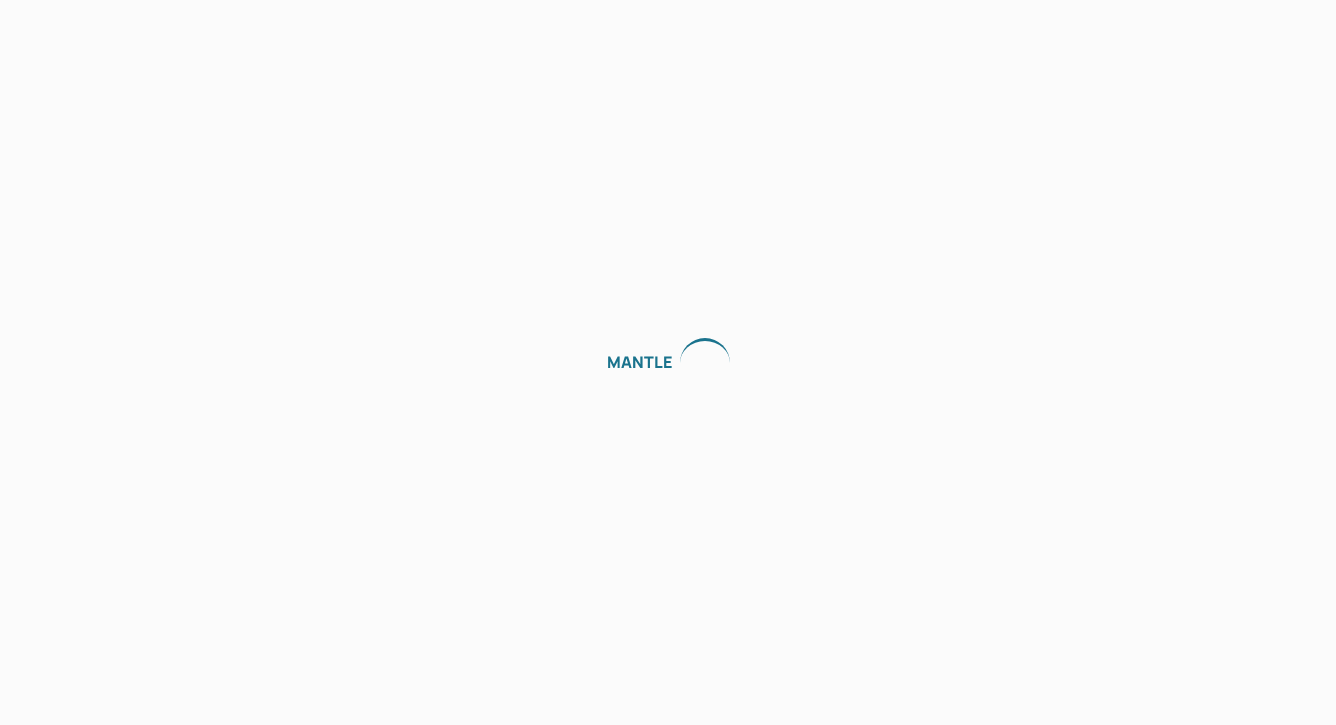 scroll, scrollTop: 0, scrollLeft: 0, axis: both 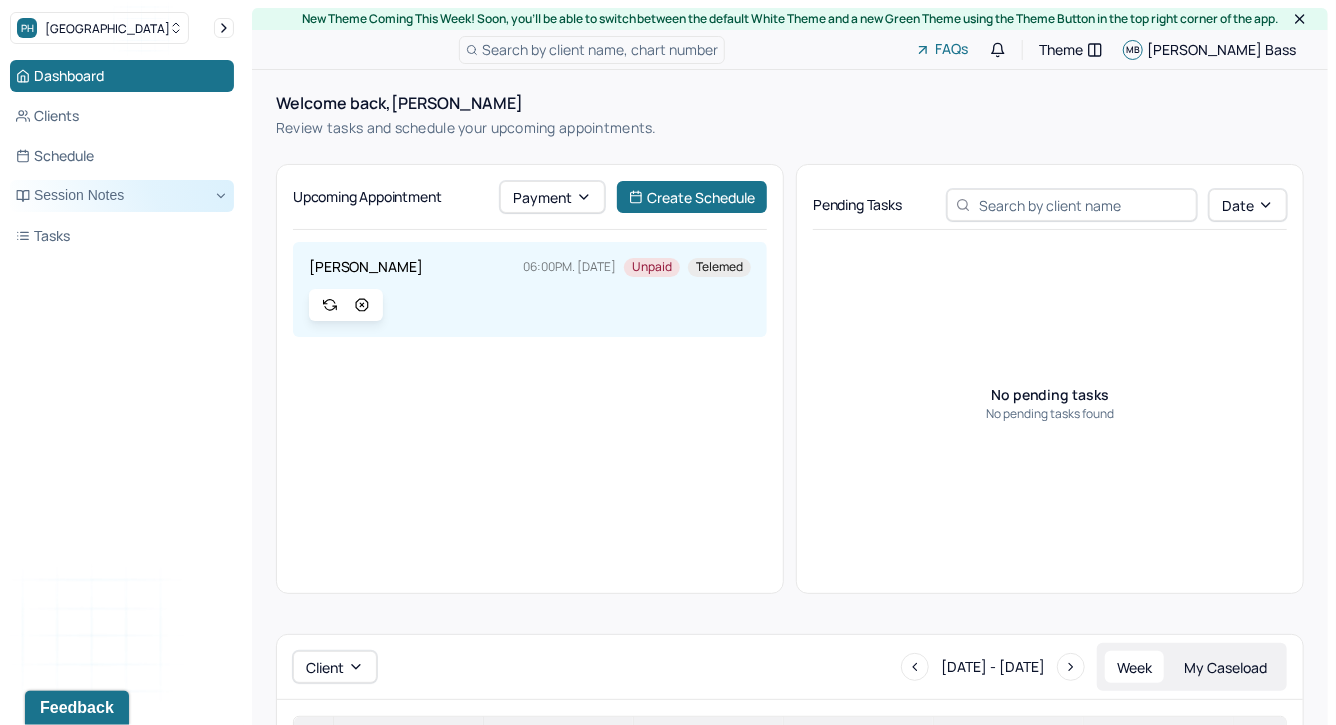 click on "Session Notes" at bounding box center [122, 196] 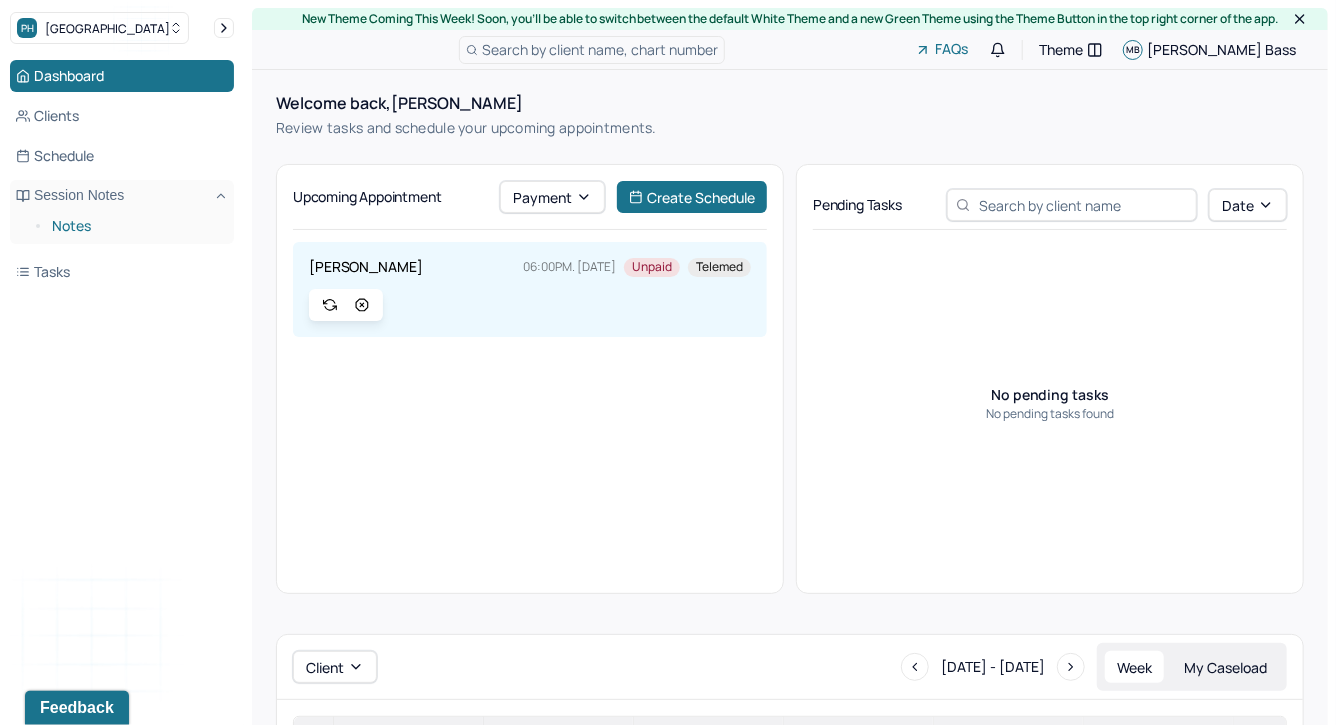 click on "Notes" at bounding box center (135, 226) 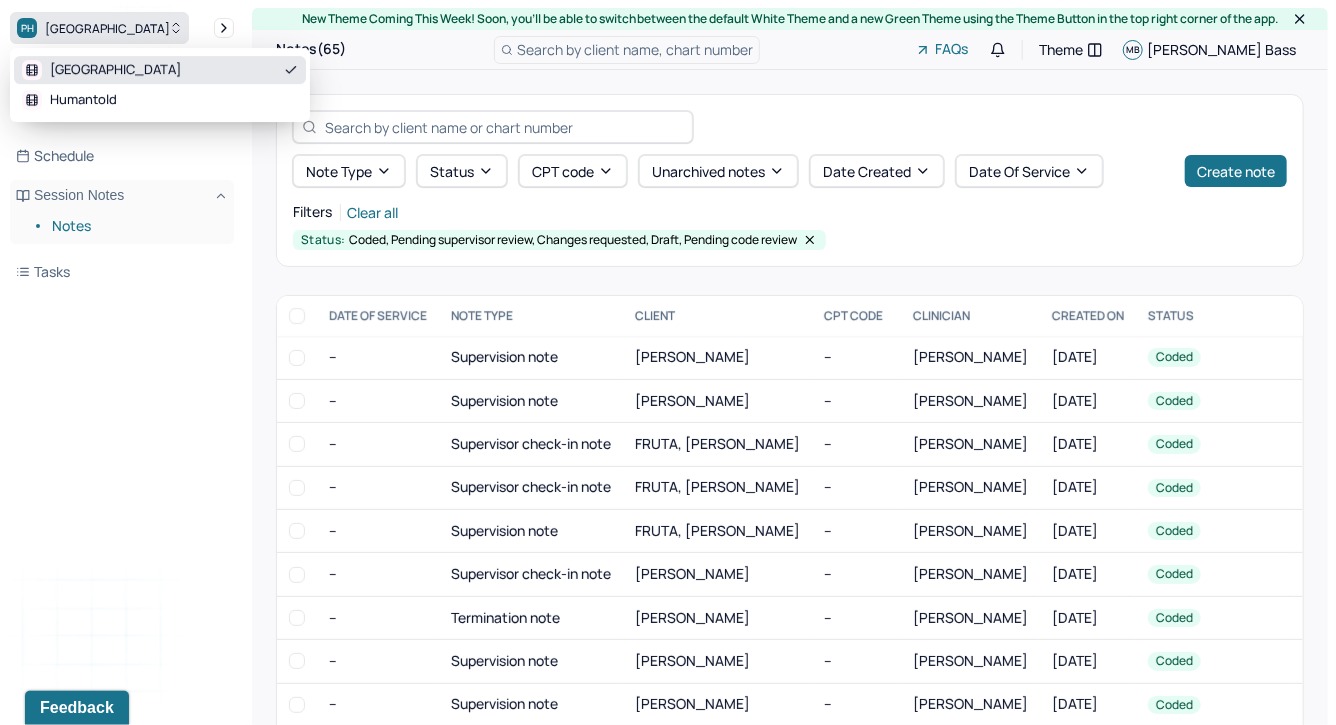 click on "[GEOGRAPHIC_DATA]" at bounding box center [99, 28] 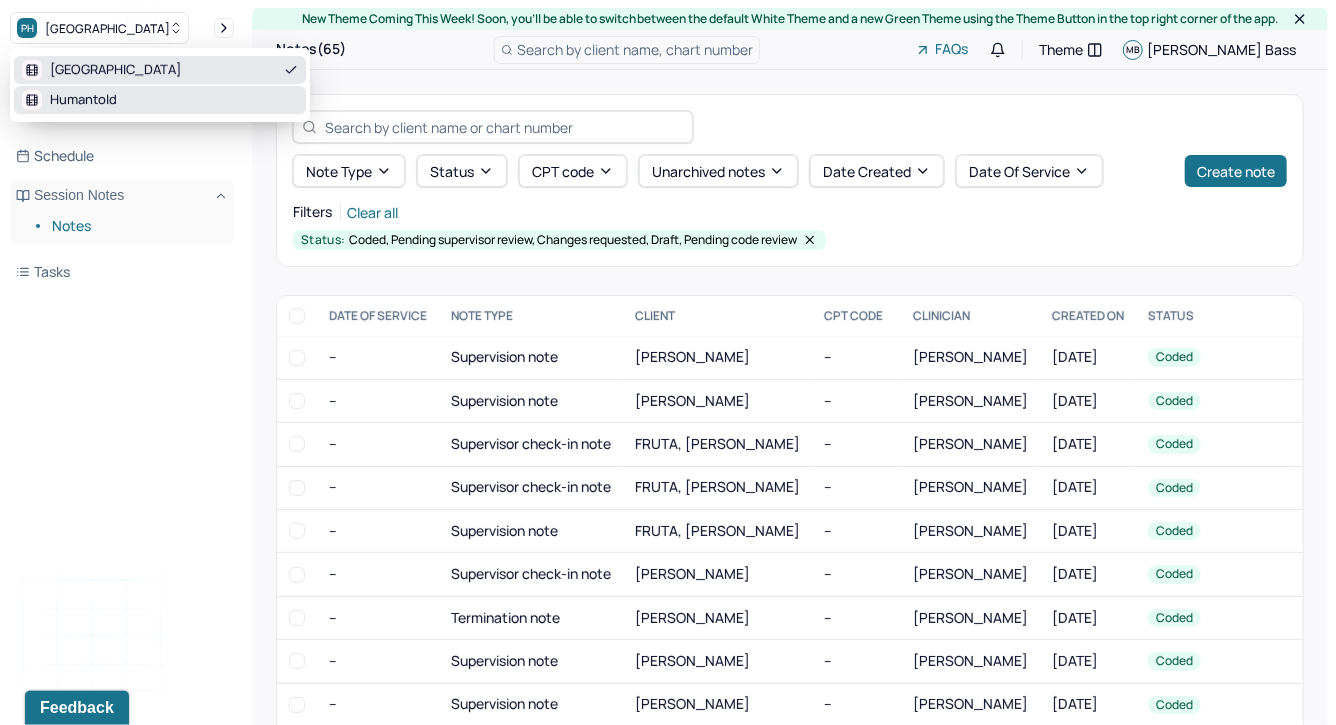 click on "Humantold" at bounding box center (83, 100) 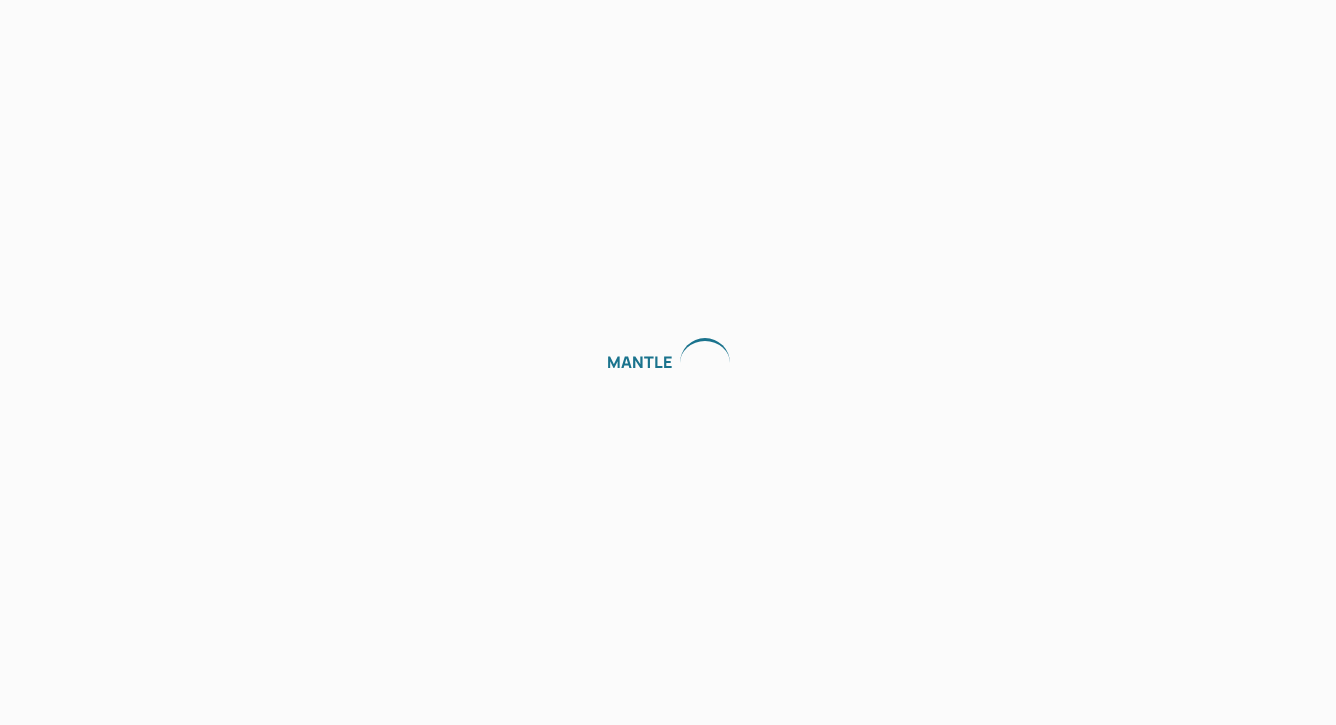 scroll, scrollTop: 0, scrollLeft: 0, axis: both 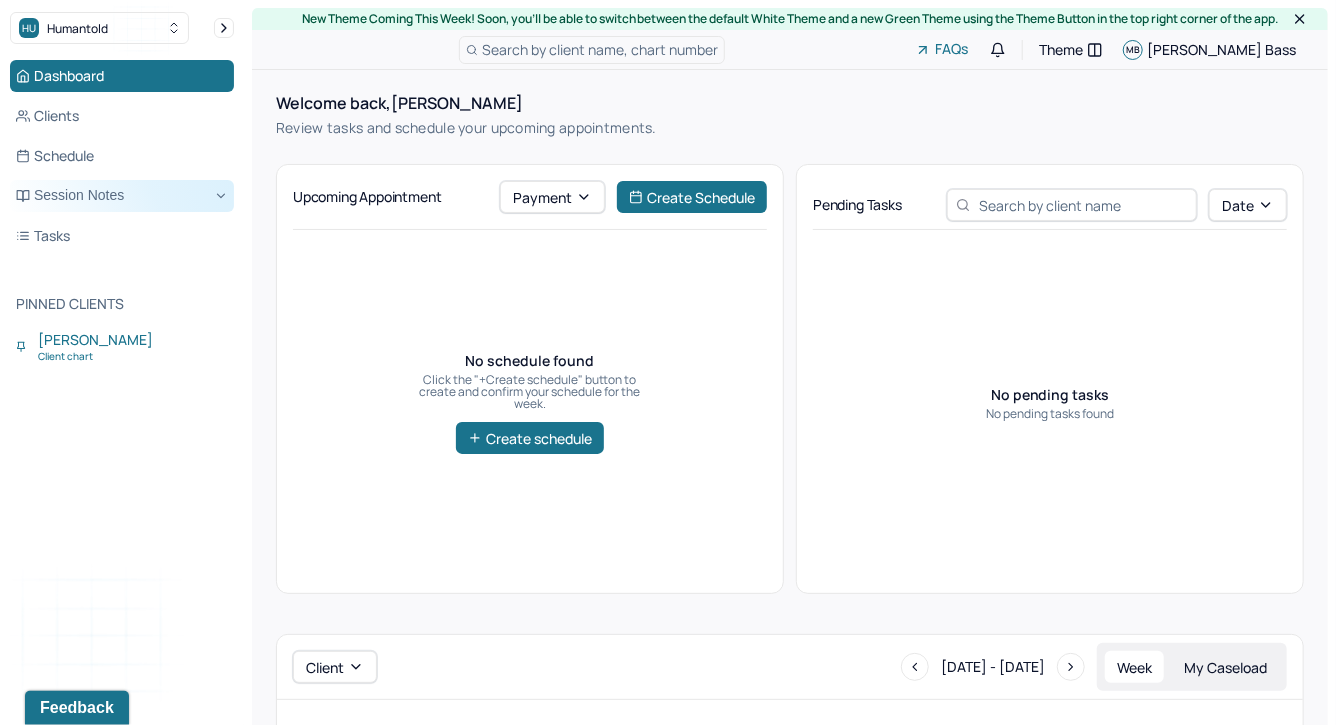 click on "Session Notes" at bounding box center (122, 196) 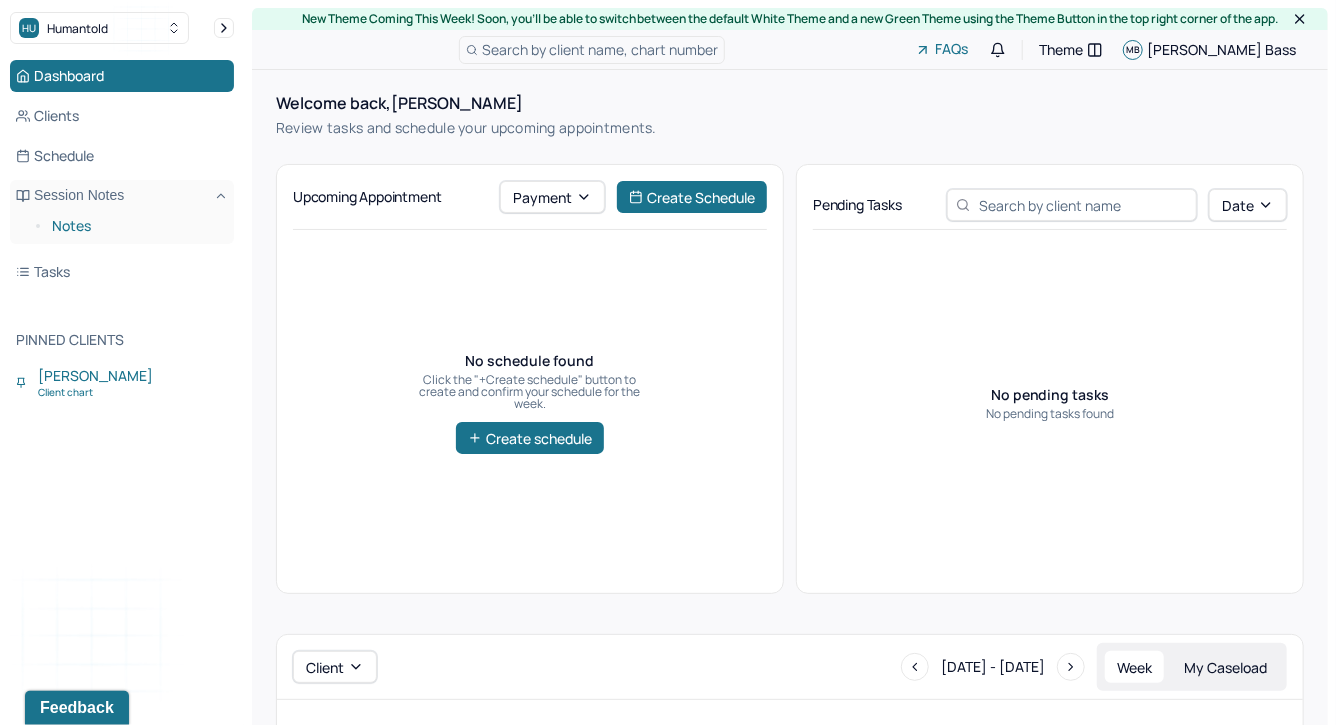 click on "Notes" at bounding box center (135, 226) 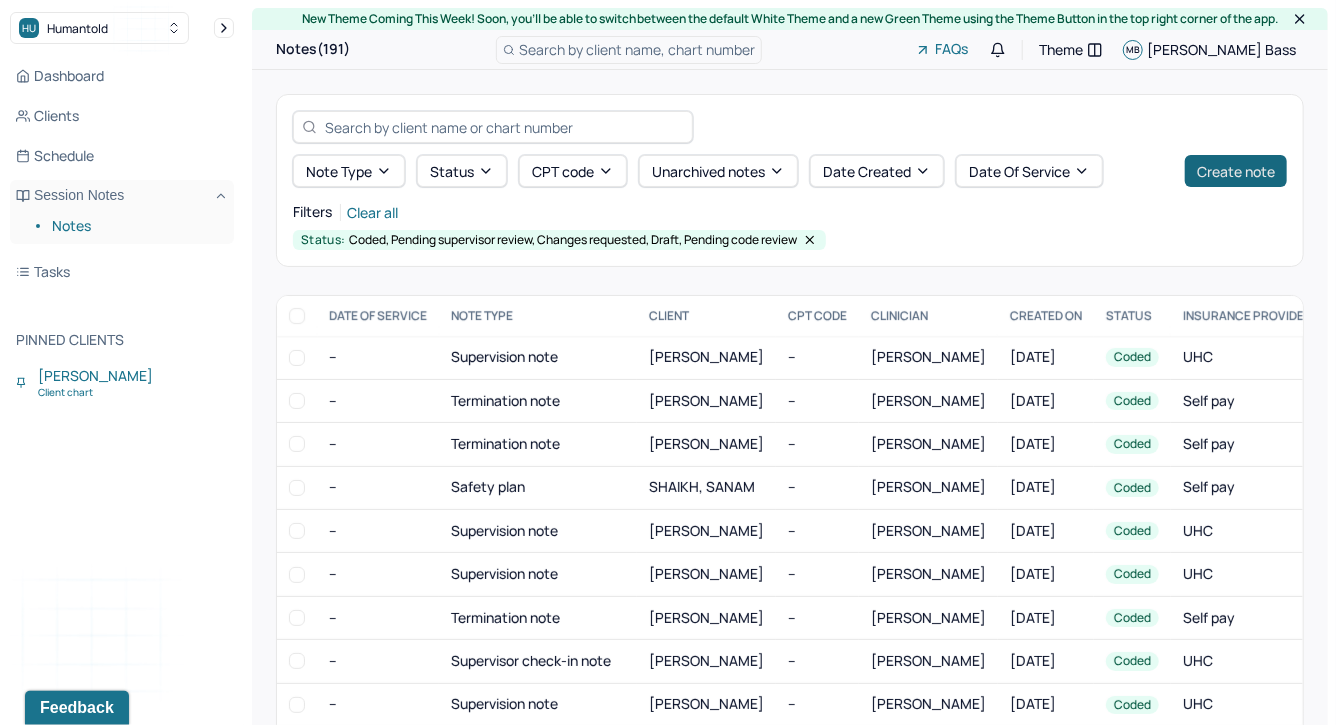 click on "Create note" at bounding box center [1236, 171] 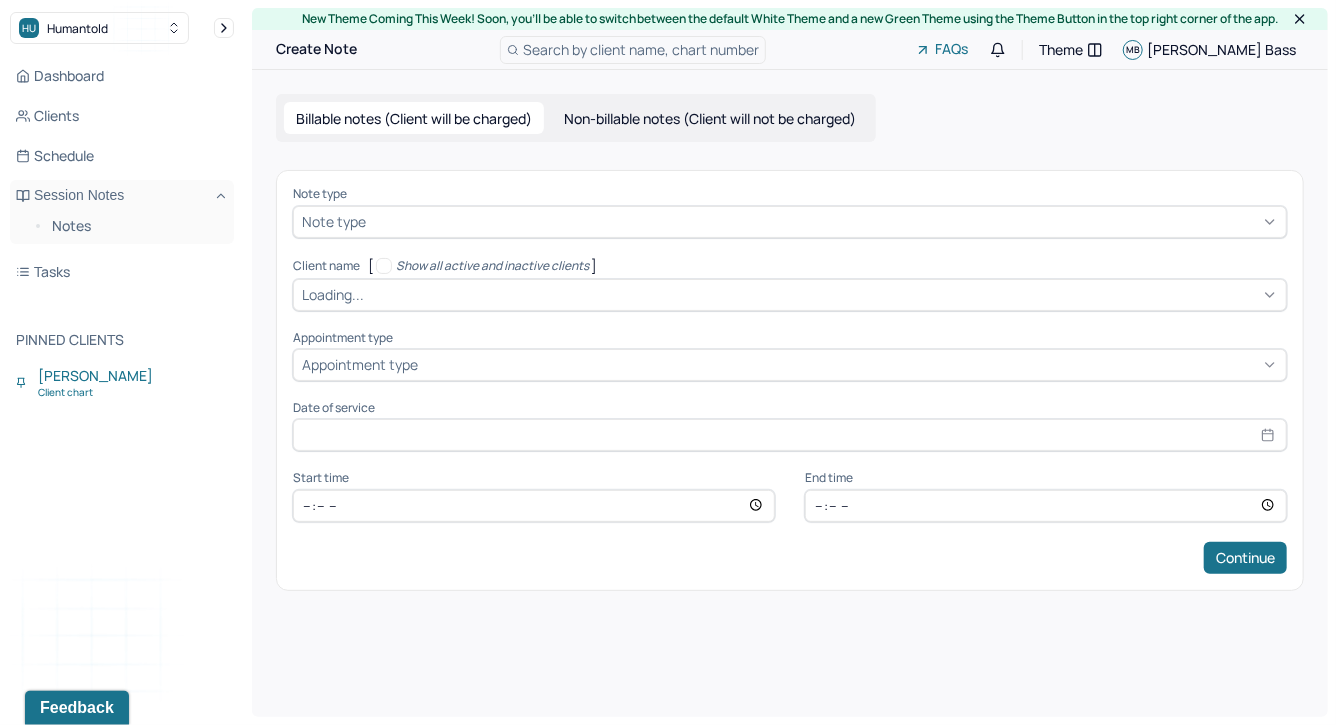 click at bounding box center [824, 221] 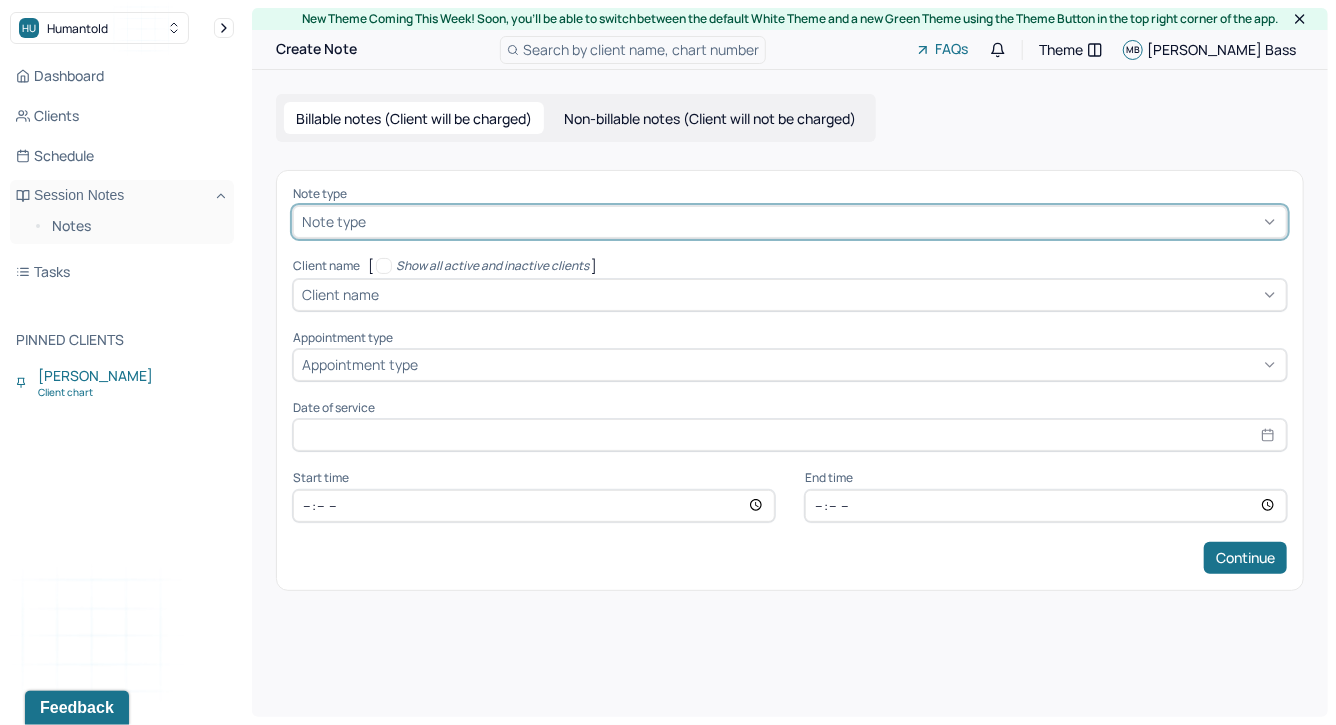 click on "Note type" at bounding box center (790, 222) 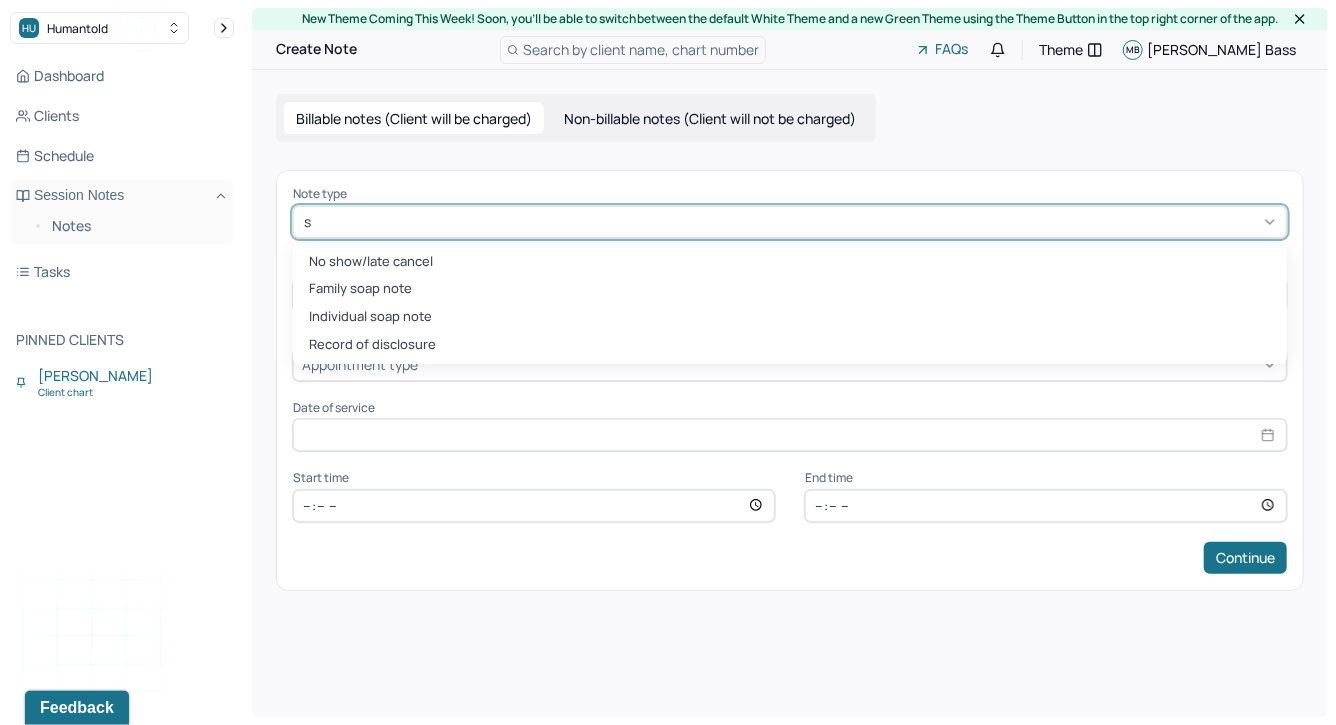 type on "so" 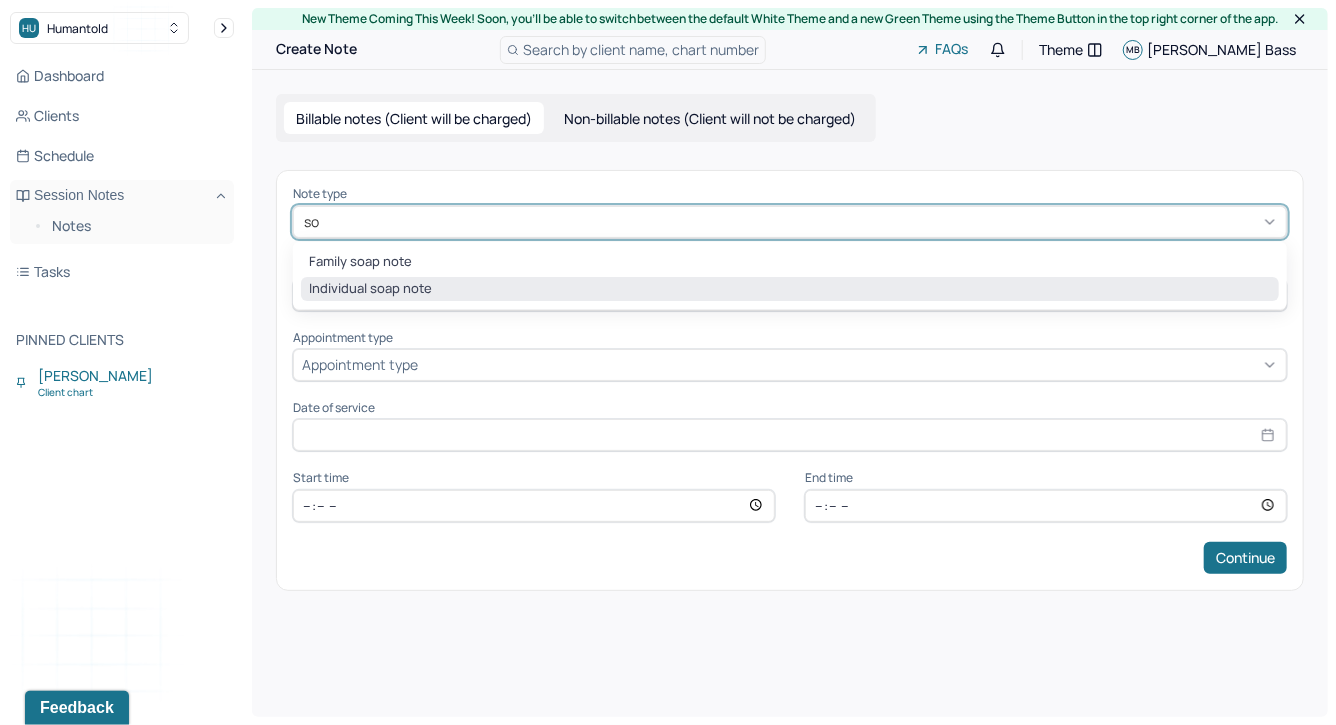 click on "Individual soap note" at bounding box center (790, 289) 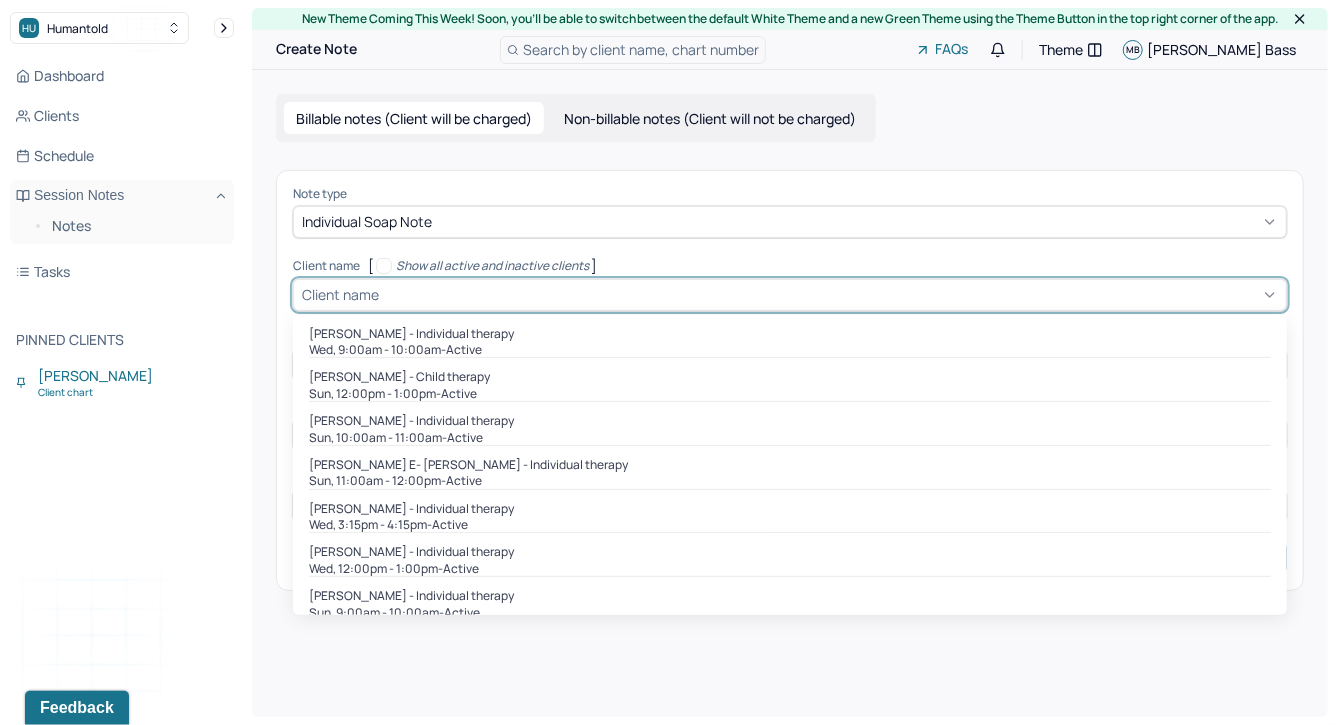 click at bounding box center [830, 294] 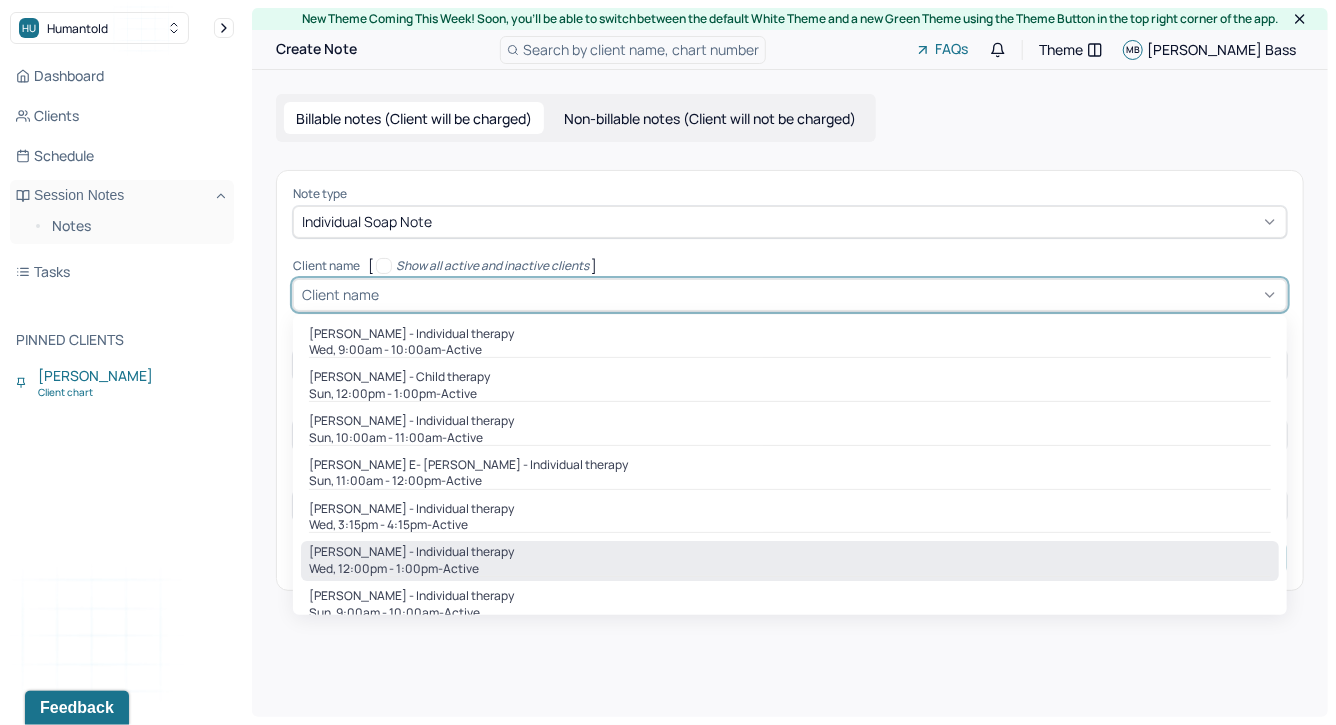 click on "Wed, 12:00pm - 1:00pm  -  active" at bounding box center [790, 569] 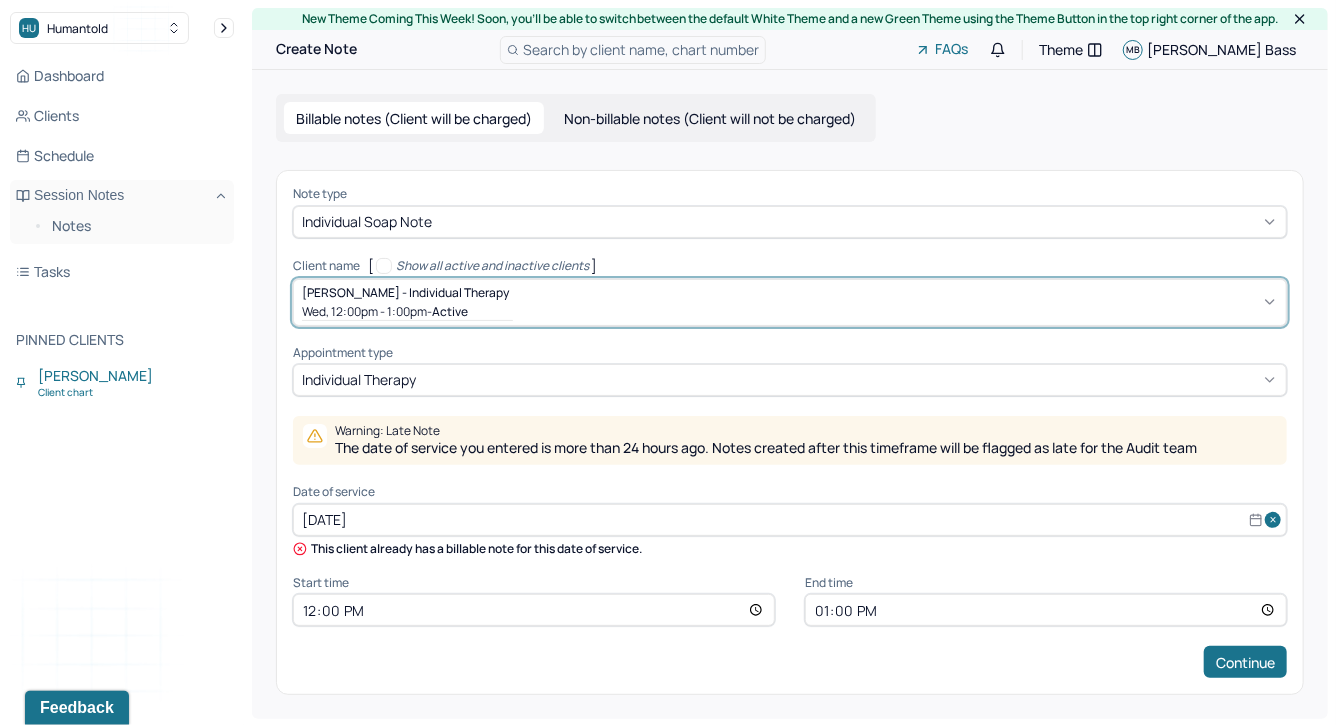 click on "[DATE]" at bounding box center (790, 520) 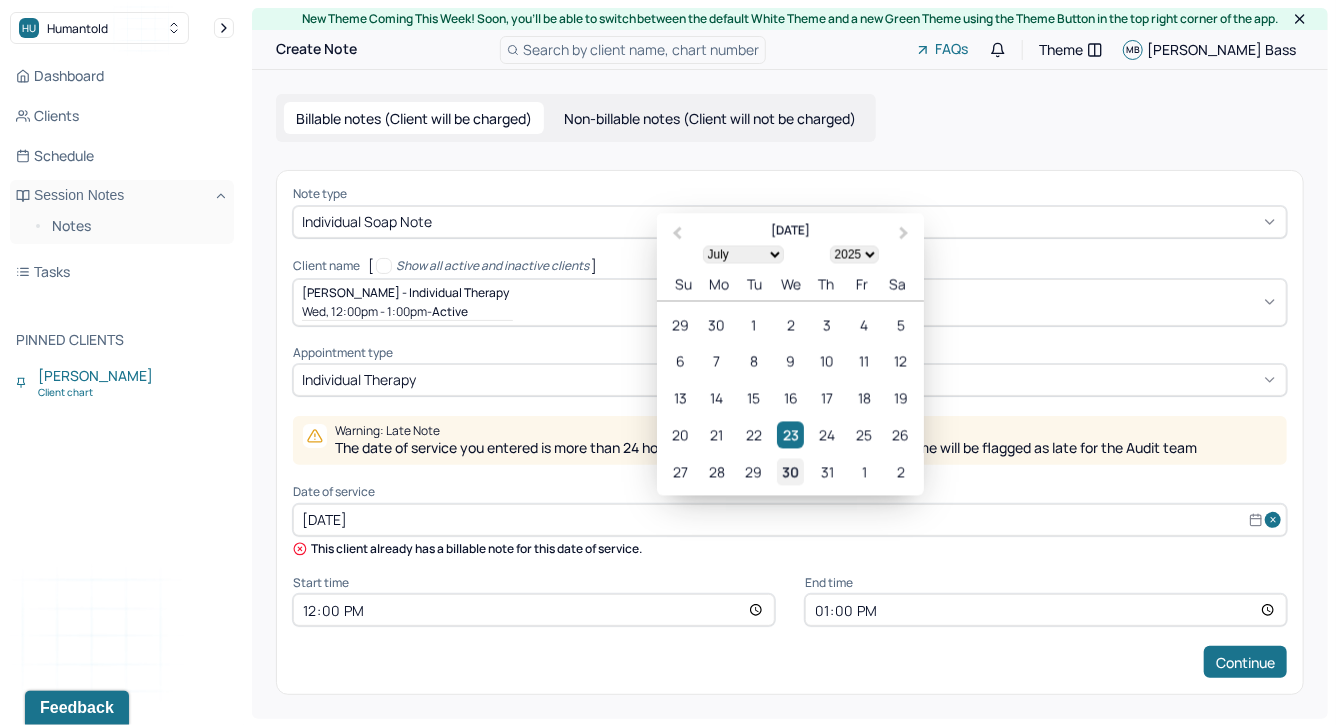 click on "30" at bounding box center (790, 471) 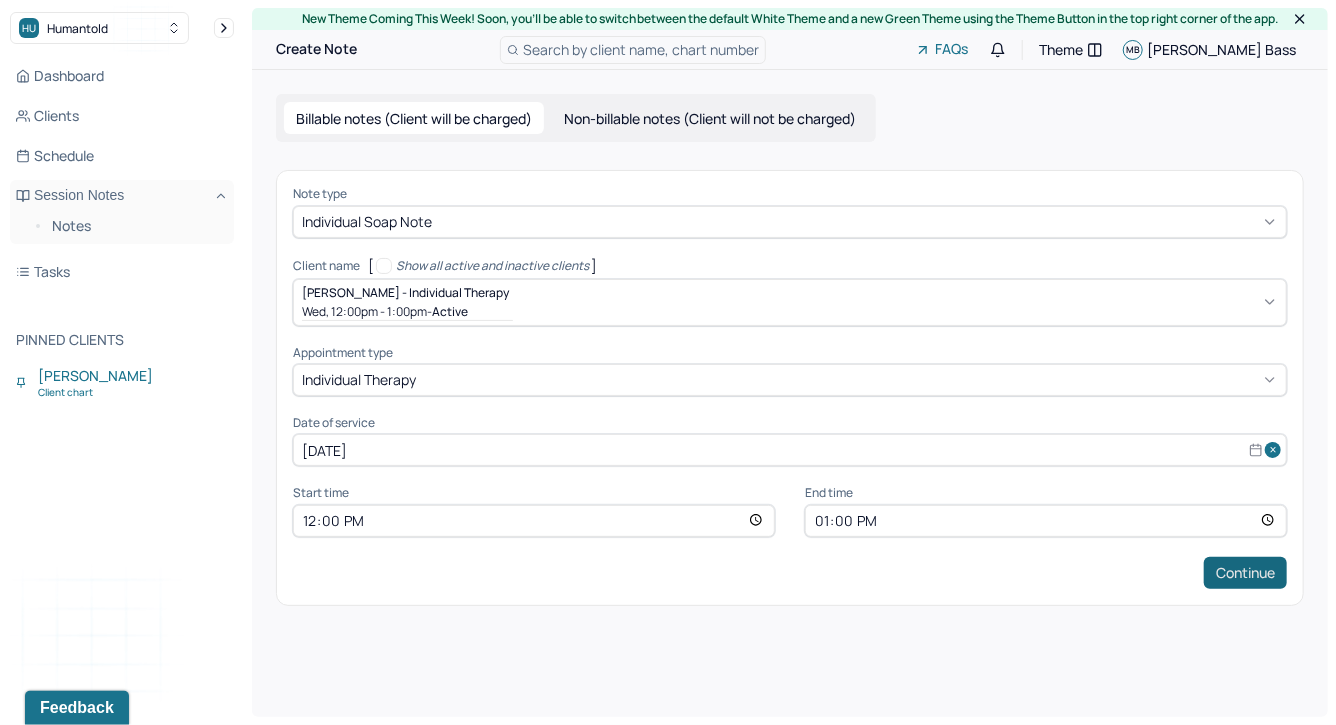 click on "Continue" at bounding box center [1245, 573] 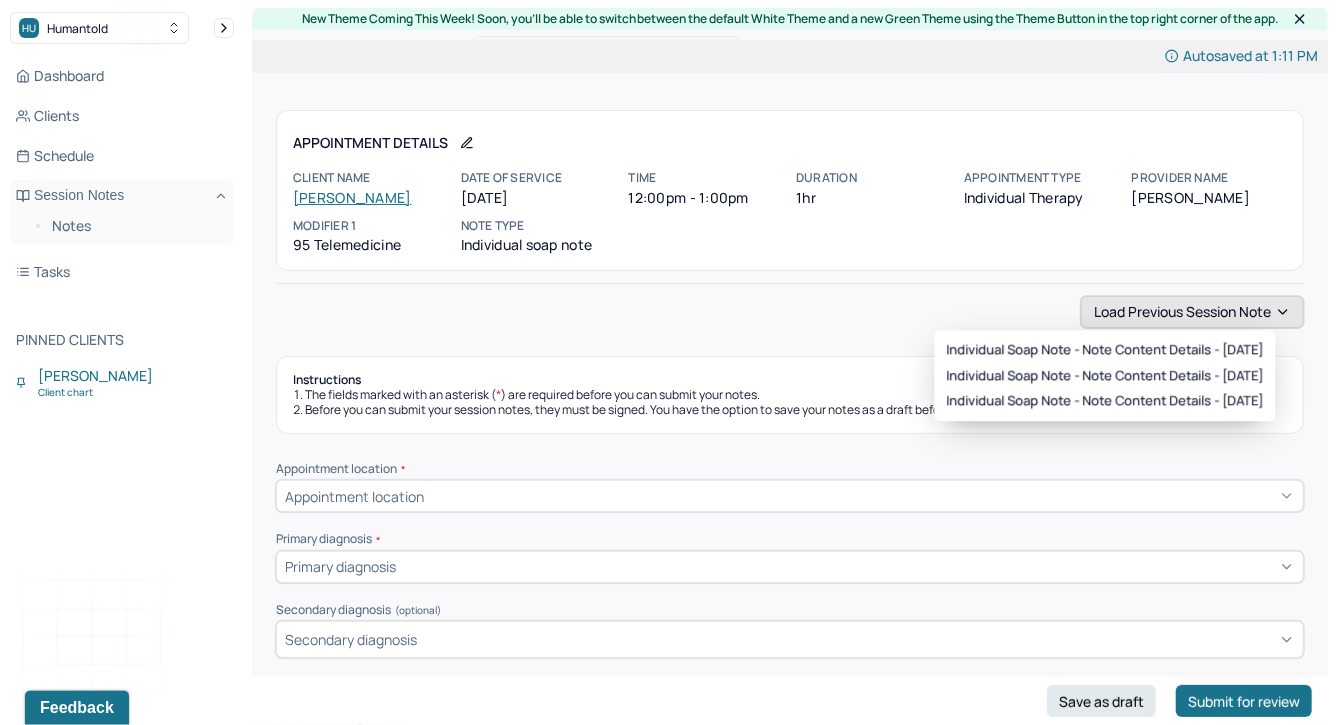 click on "Load previous session note" at bounding box center [1192, 312] 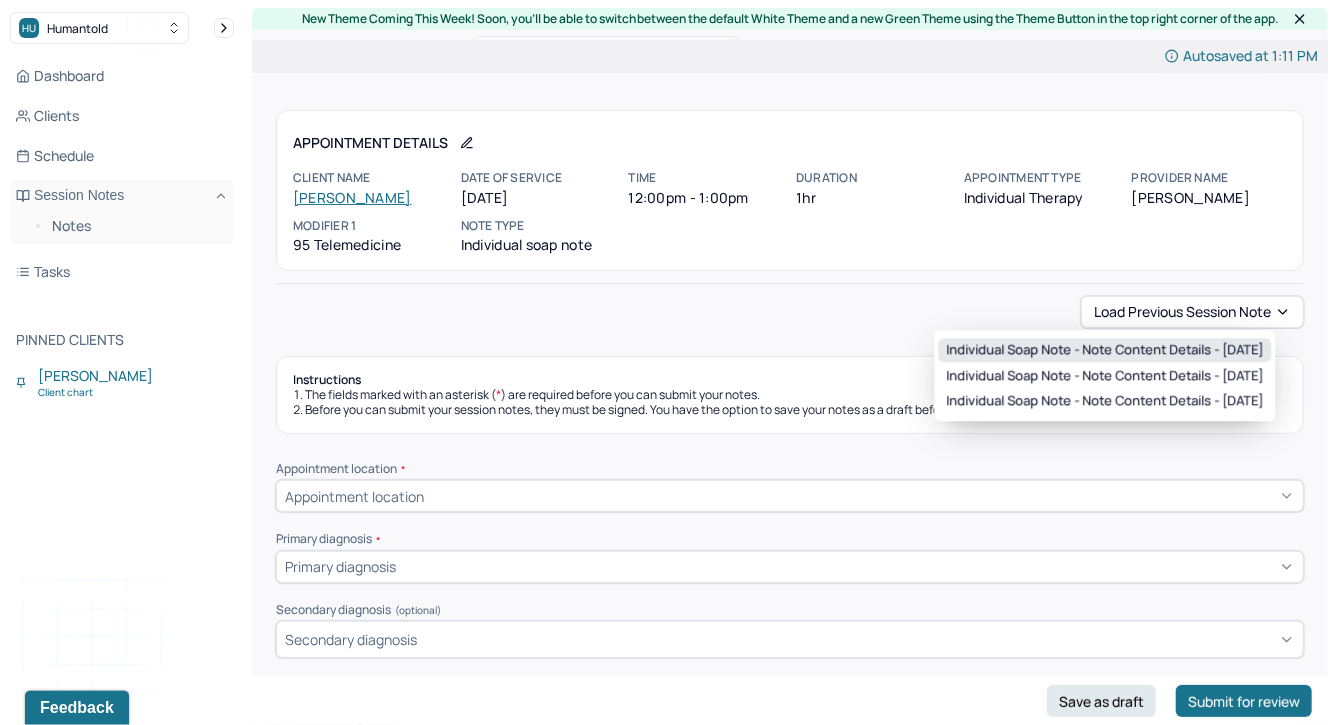 click on "Individual soap note   - Note content Details -   [DATE]" at bounding box center (1105, 350) 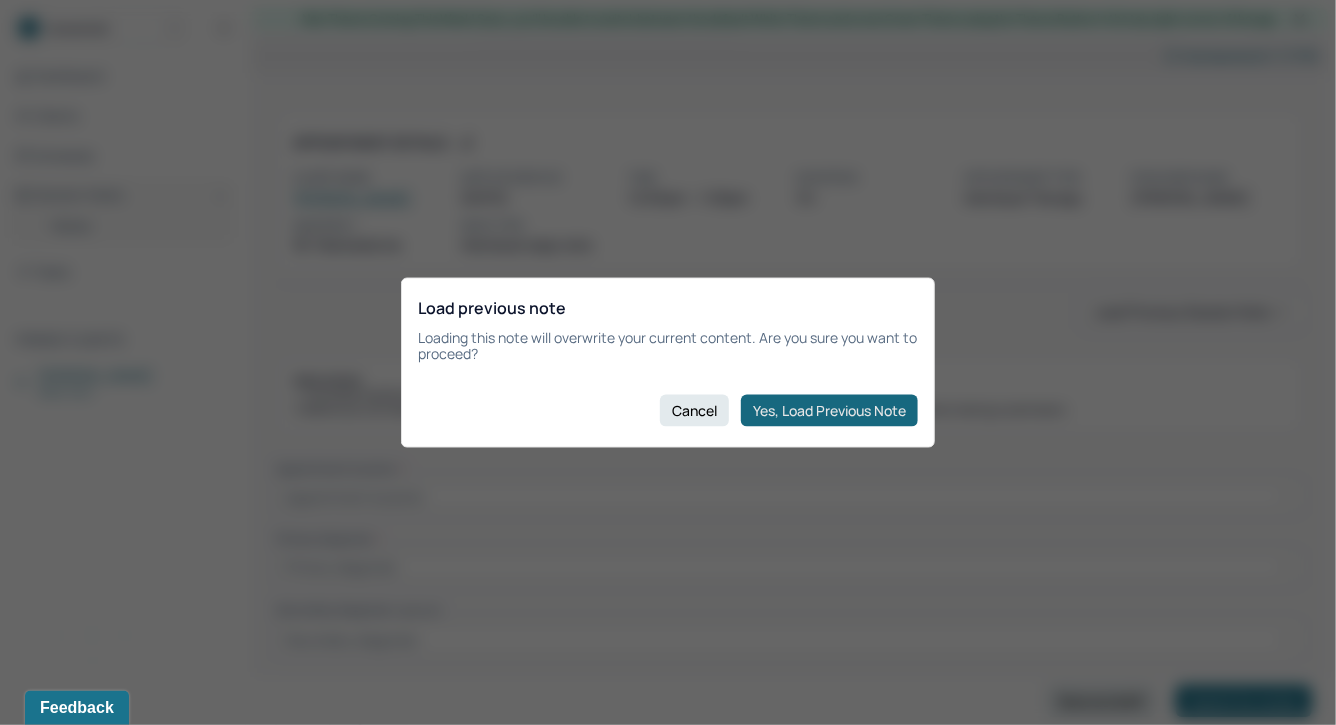 click on "Yes, Load Previous Note" at bounding box center (829, 411) 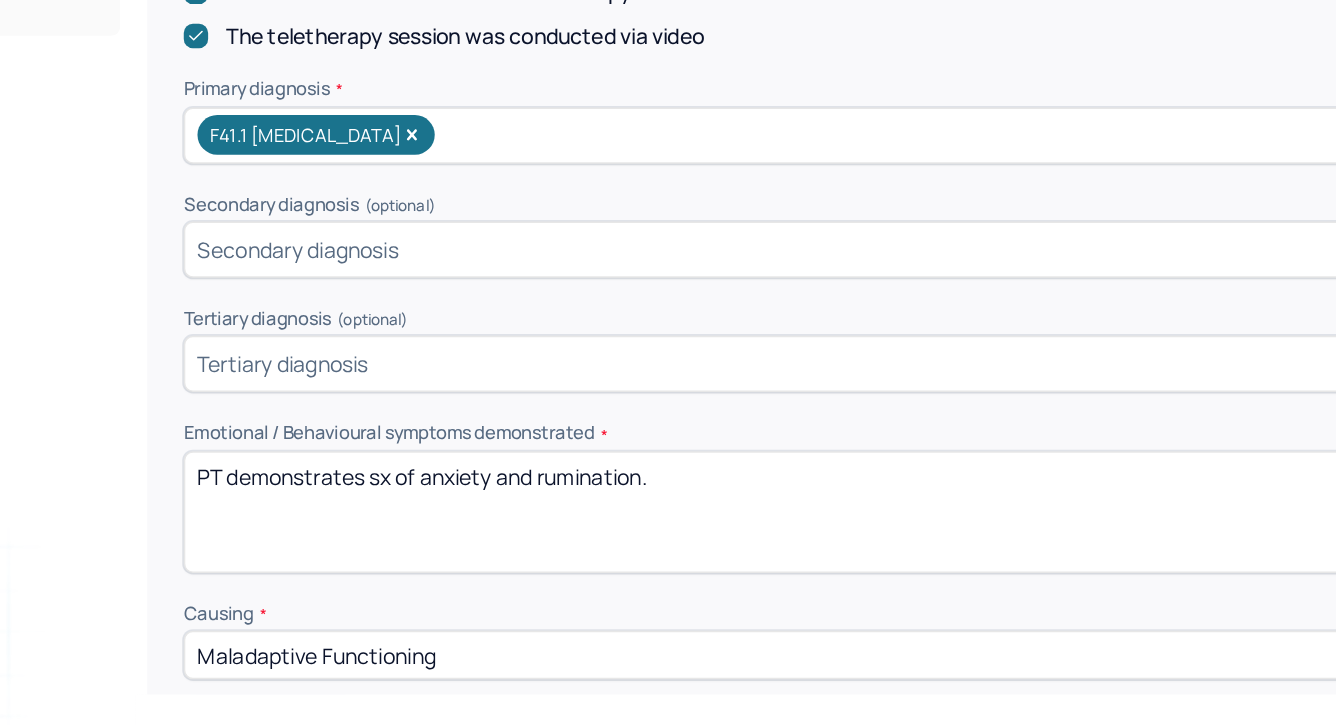 scroll, scrollTop: 495, scrollLeft: 0, axis: vertical 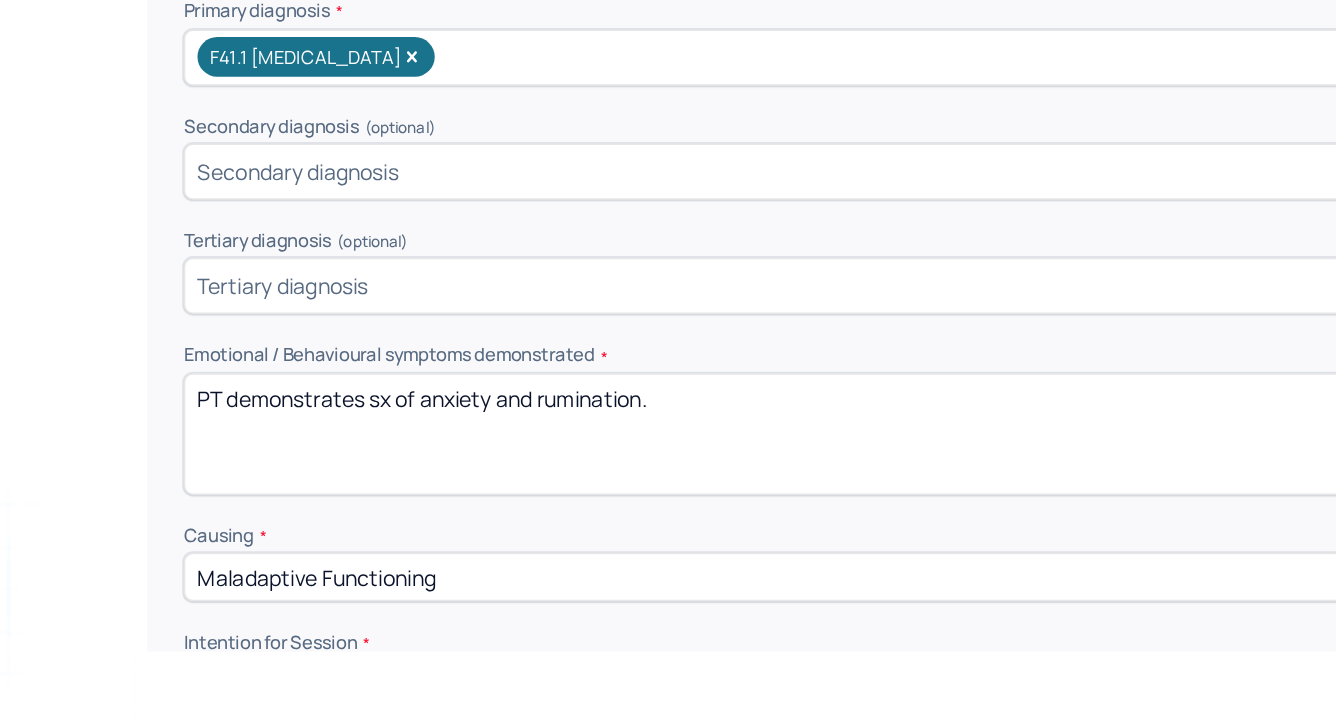 drag, startPoint x: 430, startPoint y: 502, endPoint x: 701, endPoint y: 502, distance: 271 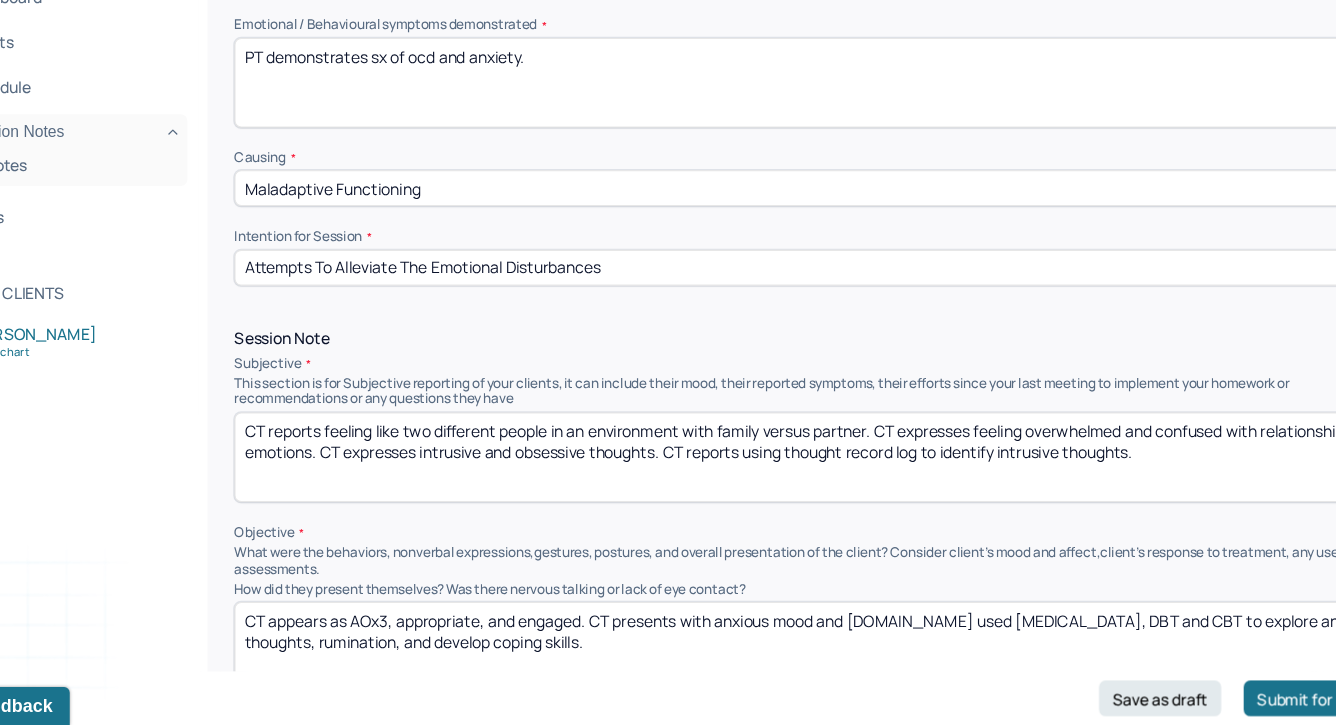 scroll, scrollTop: 957, scrollLeft: 0, axis: vertical 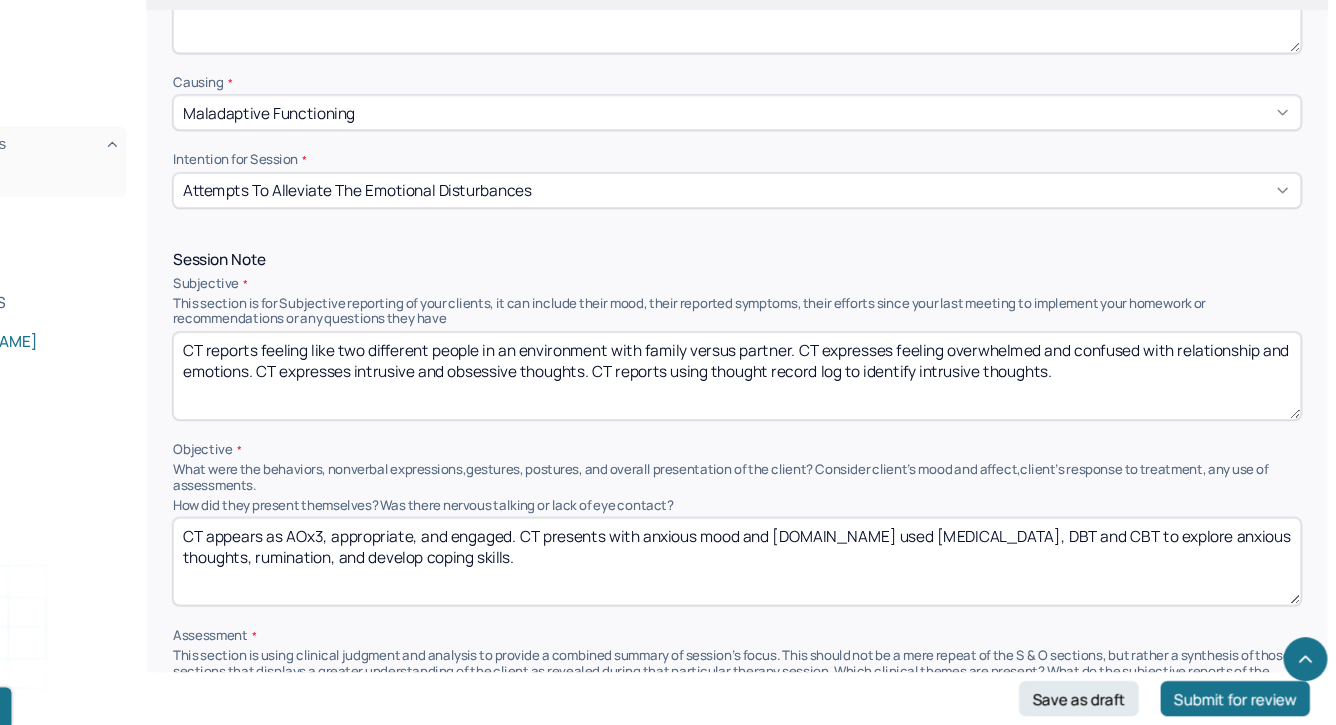 type on "PT demonstrates sx of ocd and anxiety." 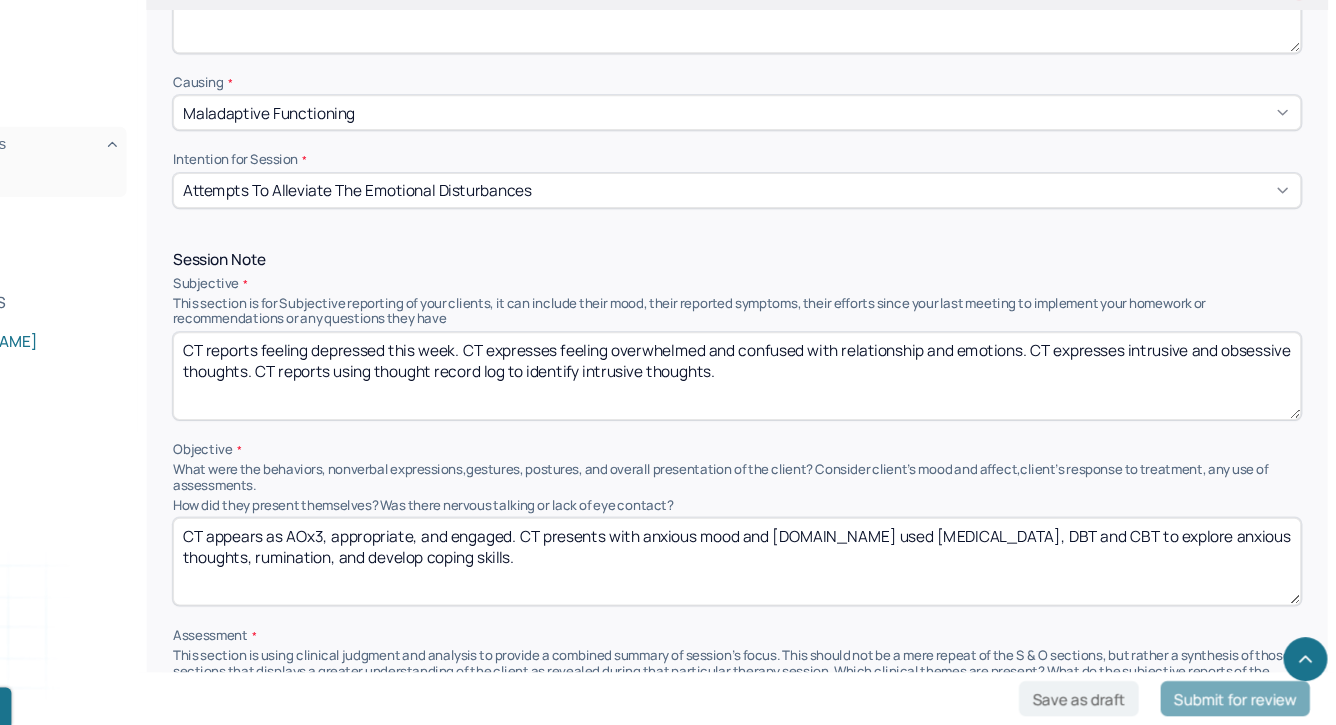 scroll, scrollTop: 956, scrollLeft: 0, axis: vertical 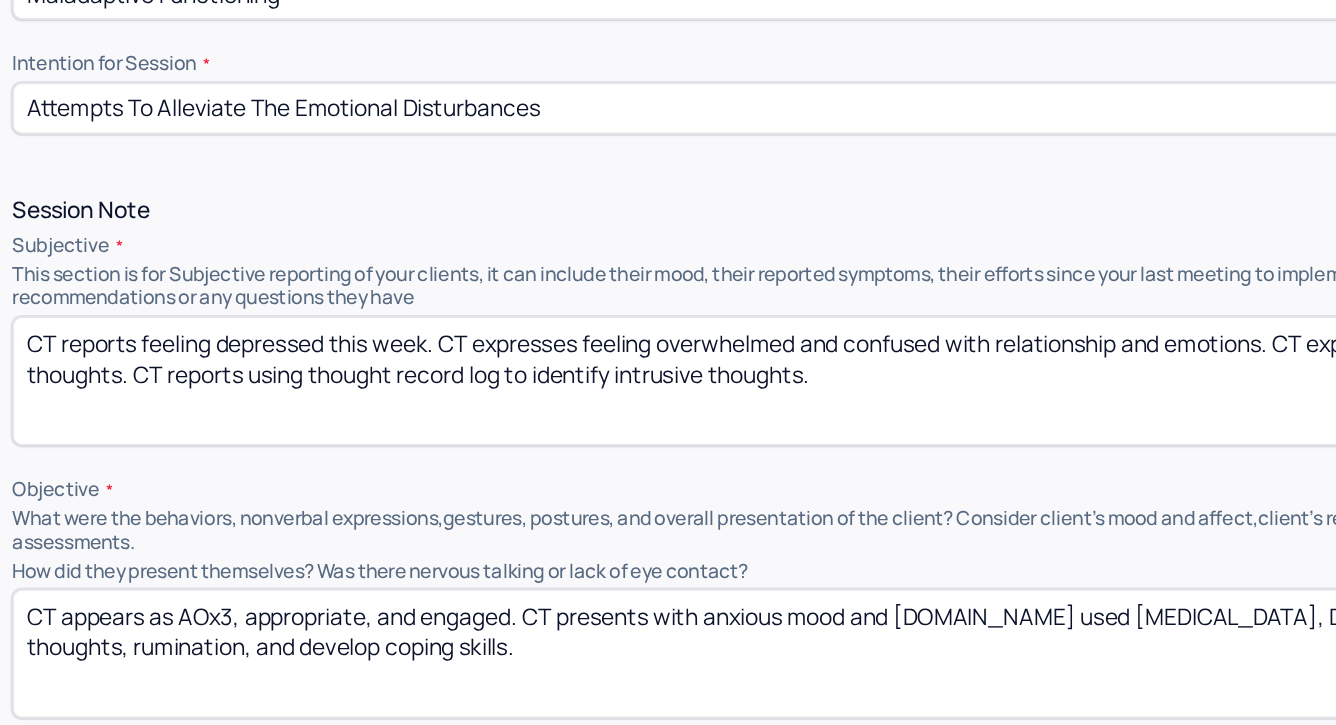 click on "CT reports feeling depressed this week. CT expresses feeling overwhelmed and confused with relationship and emotions. CT expresses intrusive and obsessive thoughts. CT reports using thought record log to identify intrusive thoughts." at bounding box center [790, 407] 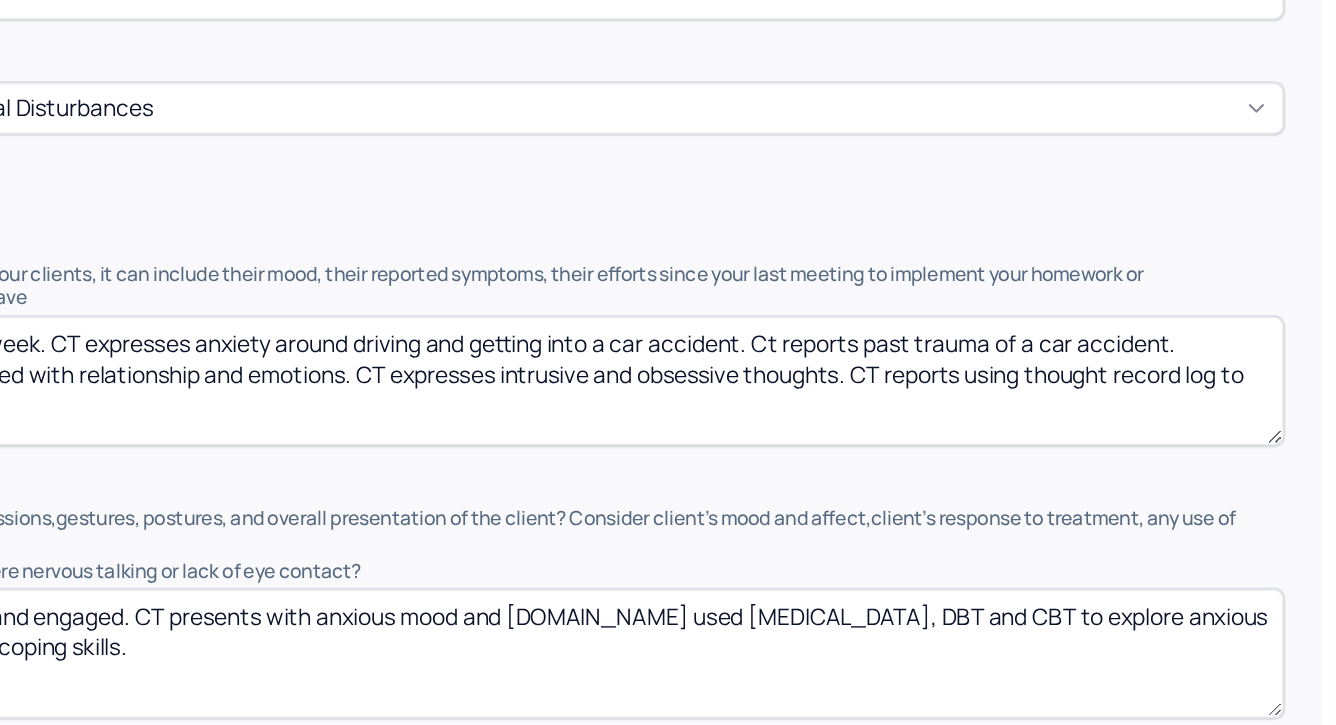scroll, scrollTop: 956, scrollLeft: 0, axis: vertical 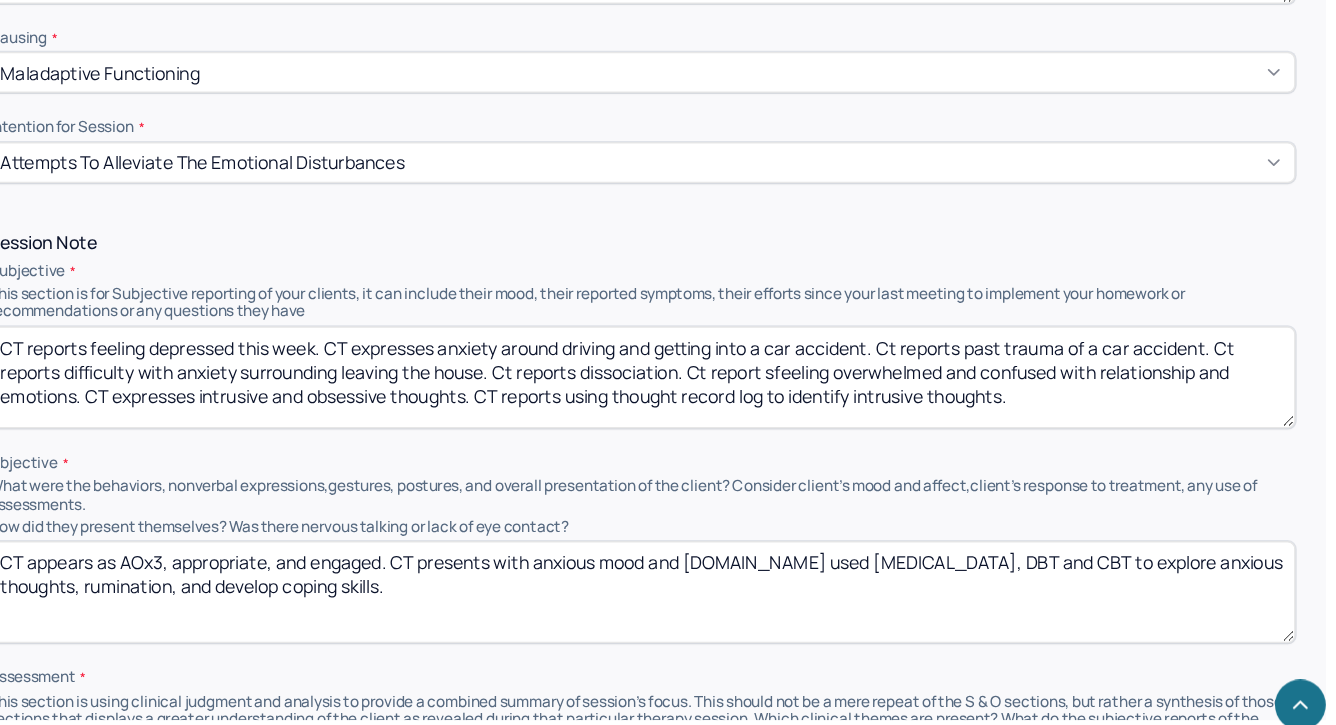 drag, startPoint x: 894, startPoint y: 393, endPoint x: 1147, endPoint y: 431, distance: 255.83784 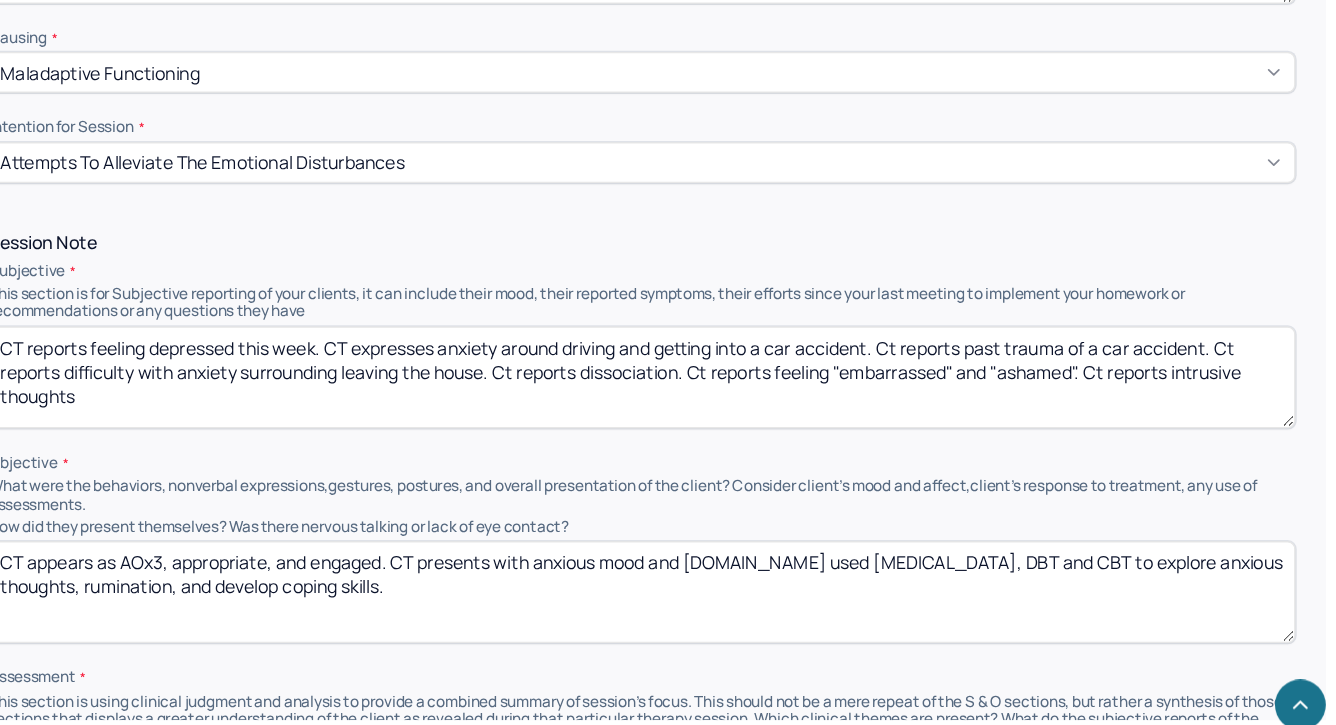 scroll, scrollTop: 956, scrollLeft: 0, axis: vertical 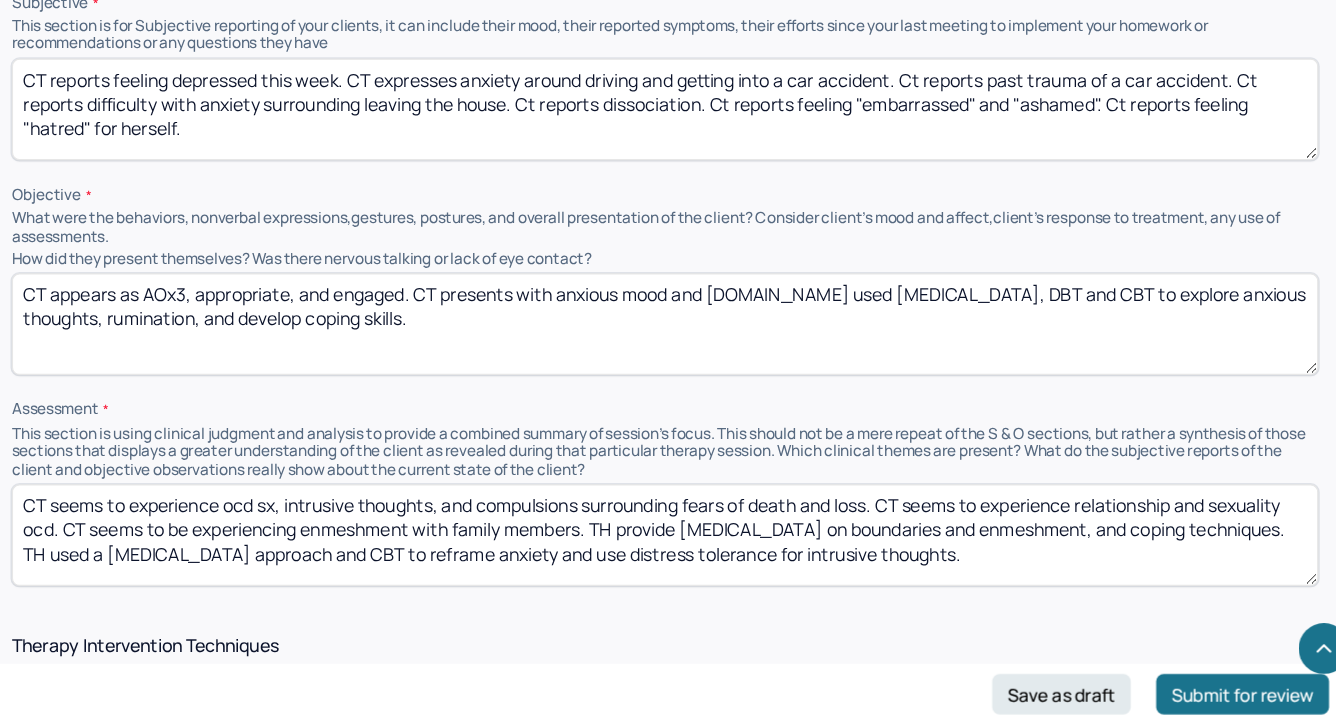 type on "CT reports feeling depressed this week. CT expresses anxiety around driving and getting into a car accident. Ct reports past trauma of a car accident. Ct reports difficulty with anxiety surrounding leaving the house. Ct reports dissociation. Ct reports feeling "embarrassed" and "ashamed". Ct reports feeling "hatred" for herself." 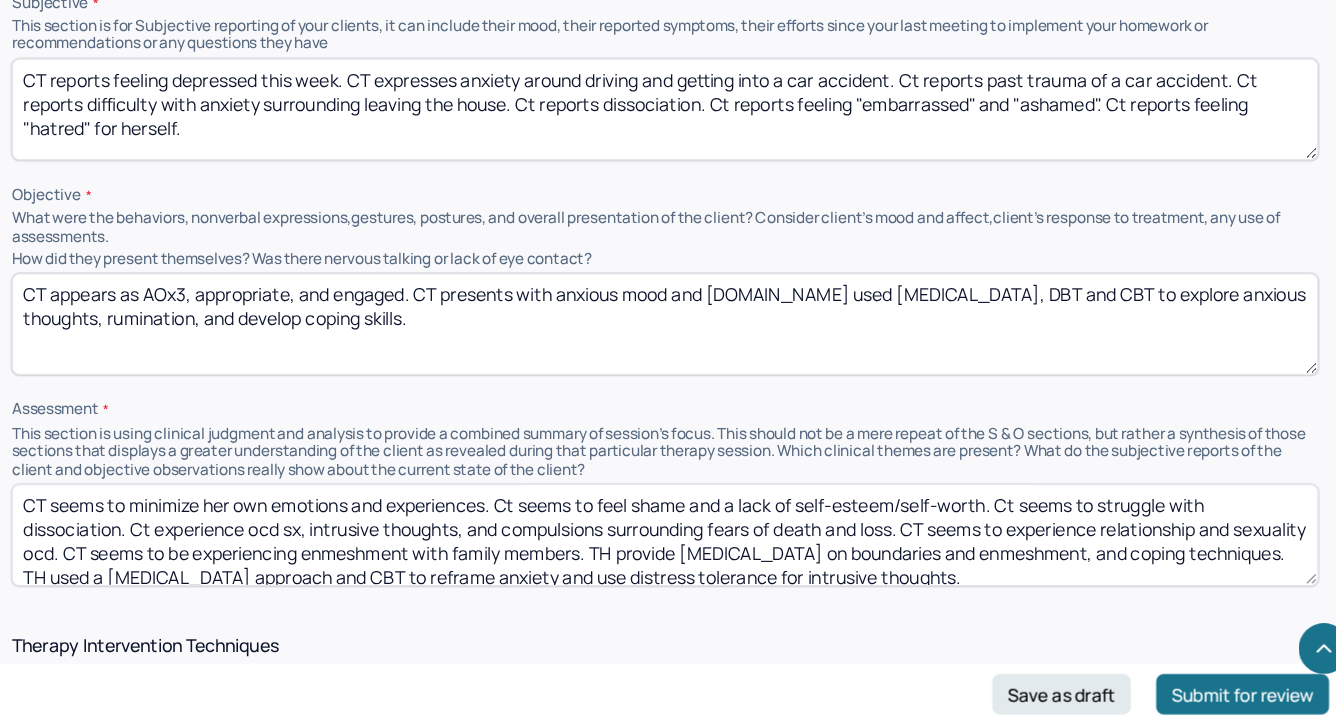 click on "CT seems to minimize her own emotions and experiences. Ct seems to feel shame and a lack of self-esteem/self-worth. Ct seems to struggle with dissociation. Ct experience ocd sx, intrusive thoughts, and compulsions surrounding fears of death and loss. CT seems to experience relationship and sexuality ocd. CT seems to be experiencing enmeshment with family members. TH provide [MEDICAL_DATA] on boundaries and enmeshment, and coping techniques. TH used a [MEDICAL_DATA] approach and CBT to reframe anxiety and use distress tolerance for intrusive thoughts." at bounding box center (790, 576) 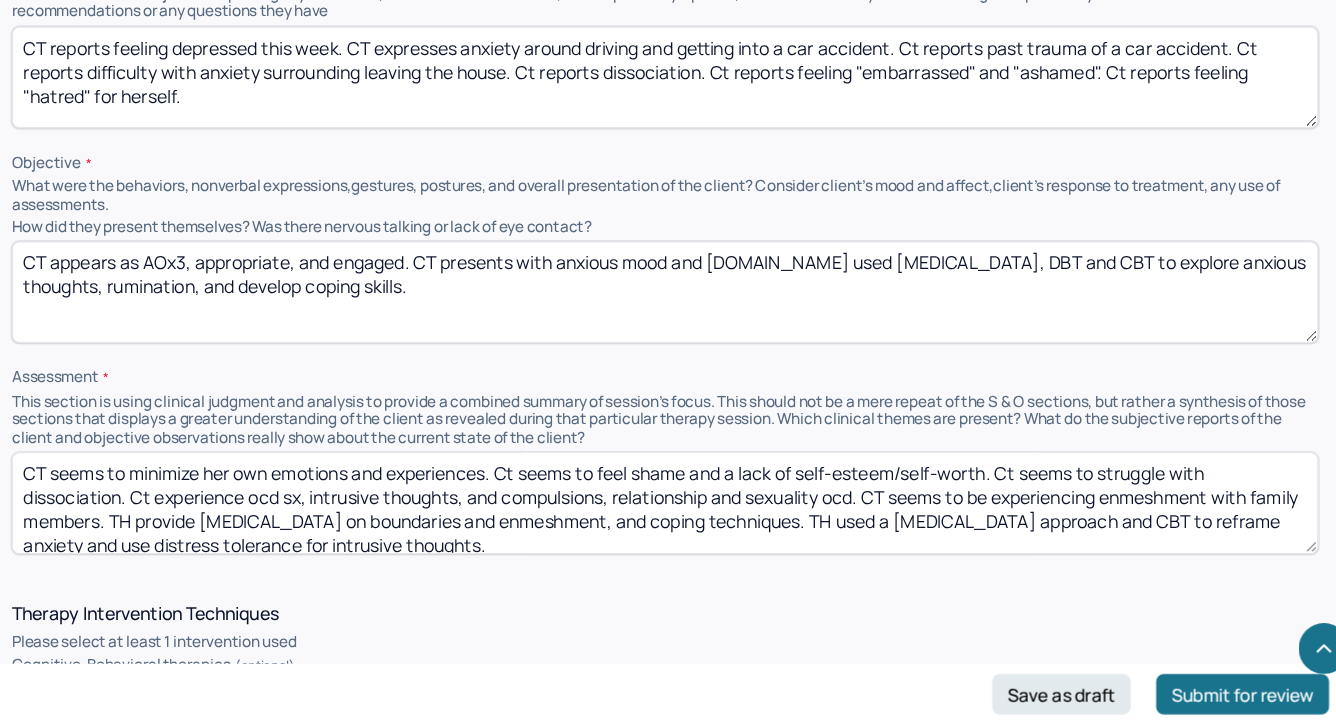 scroll, scrollTop: 1156, scrollLeft: 0, axis: vertical 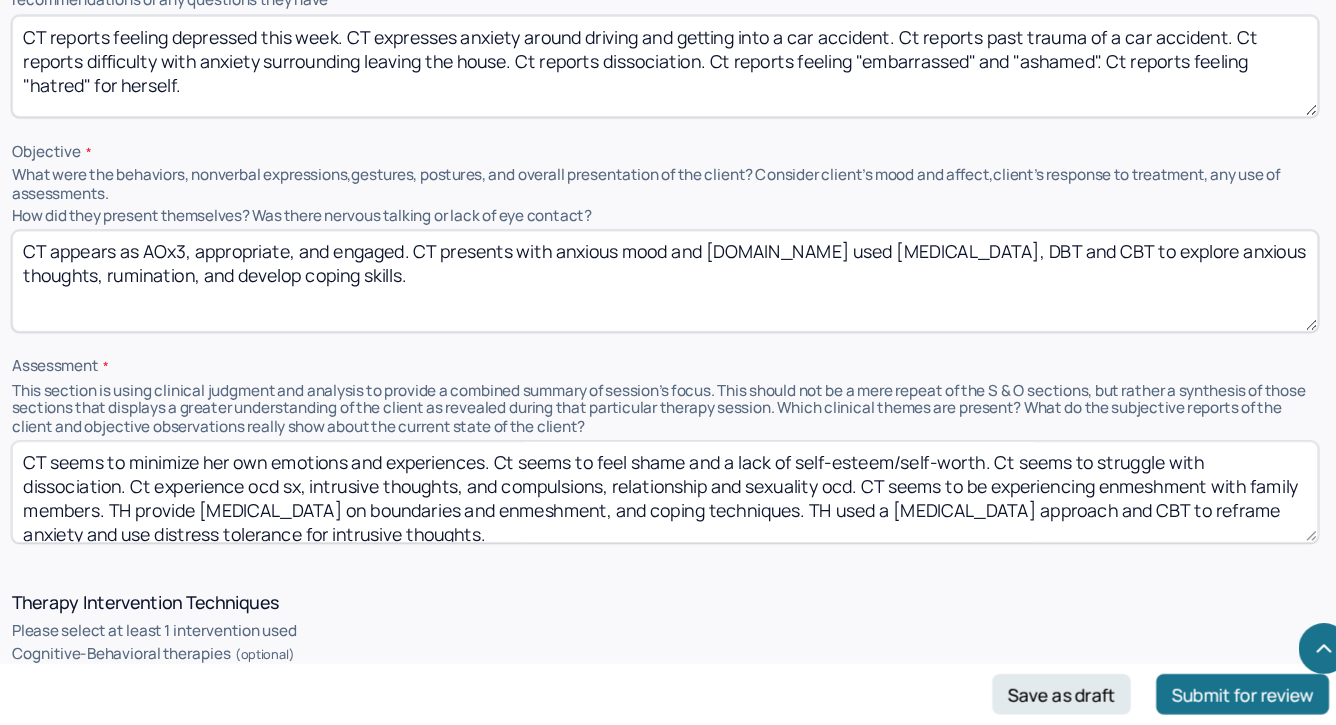 drag, startPoint x: 952, startPoint y: 530, endPoint x: 946, endPoint y: 551, distance: 21.84033 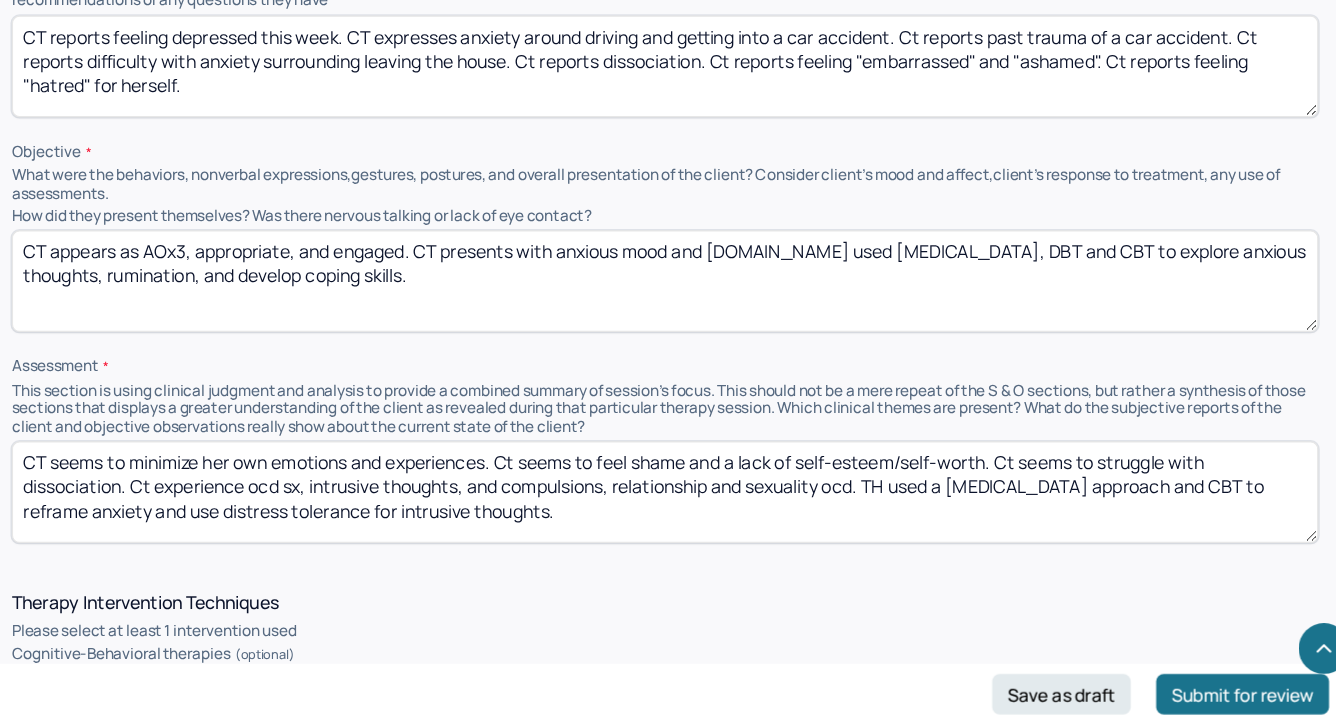 click on "CT seems to minimize her own emotions and experiences. Ct seems to feel shame and a lack of self-esteem/self-worth. Ct seems to struggle with dissociation. Ct experience ocd sx, intrusive thoughts, and compulsions, relationship and sexuality ocd. TH used a [MEDICAL_DATA] approach and CBT to reframe anxiety and use distress tolerance for intrusive thoughts." at bounding box center (790, 542) 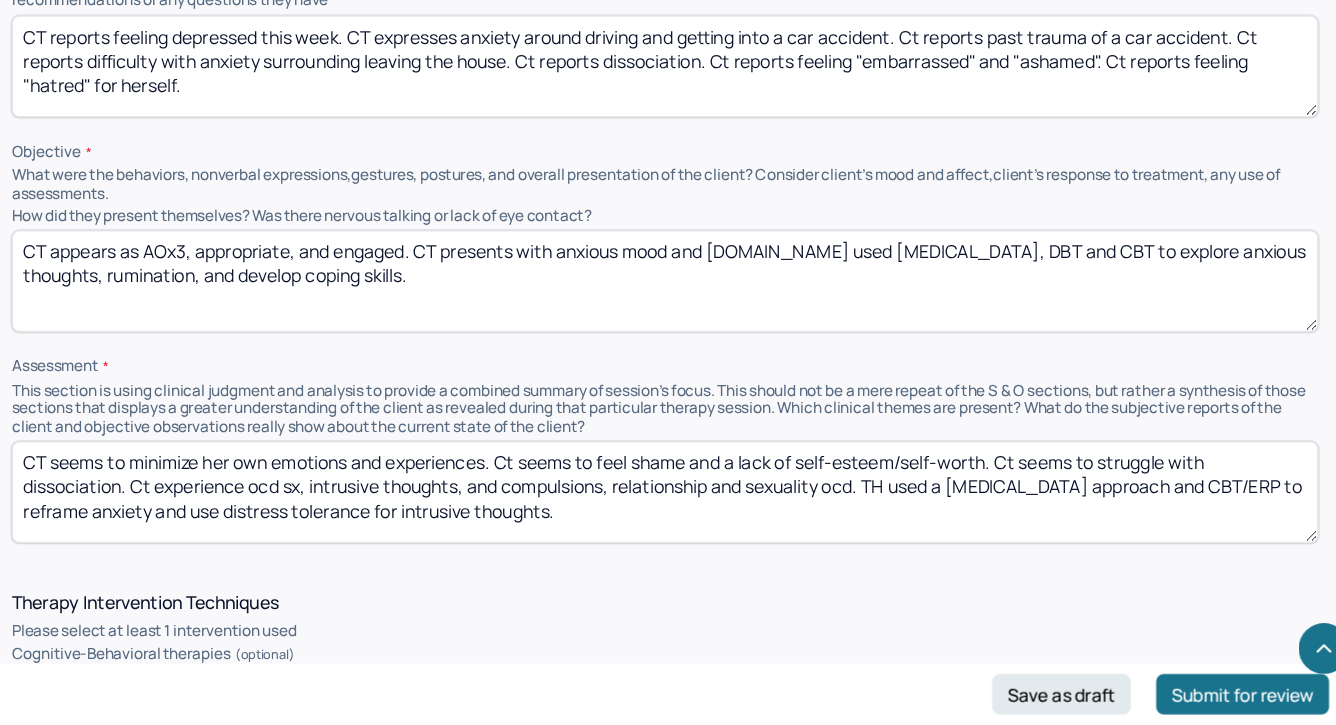 drag, startPoint x: 361, startPoint y: 547, endPoint x: 969, endPoint y: 545, distance: 608.0033 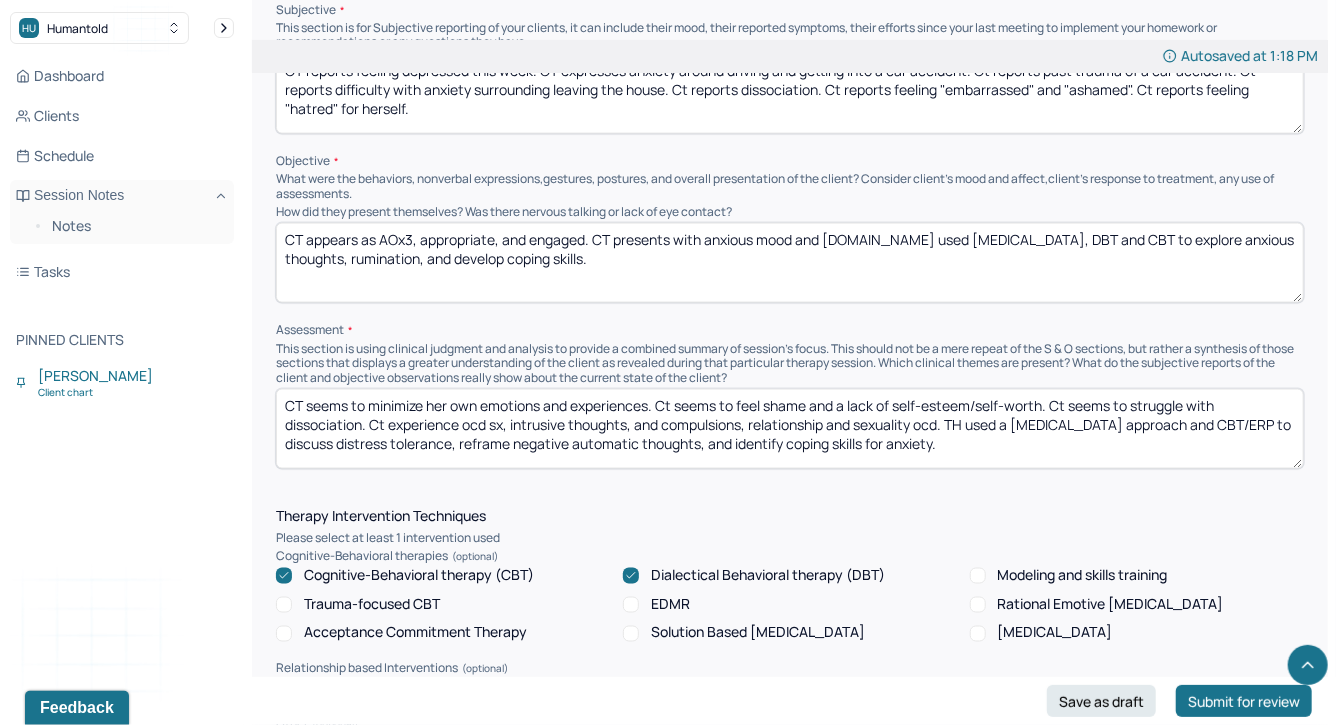 scroll, scrollTop: 1269, scrollLeft: 0, axis: vertical 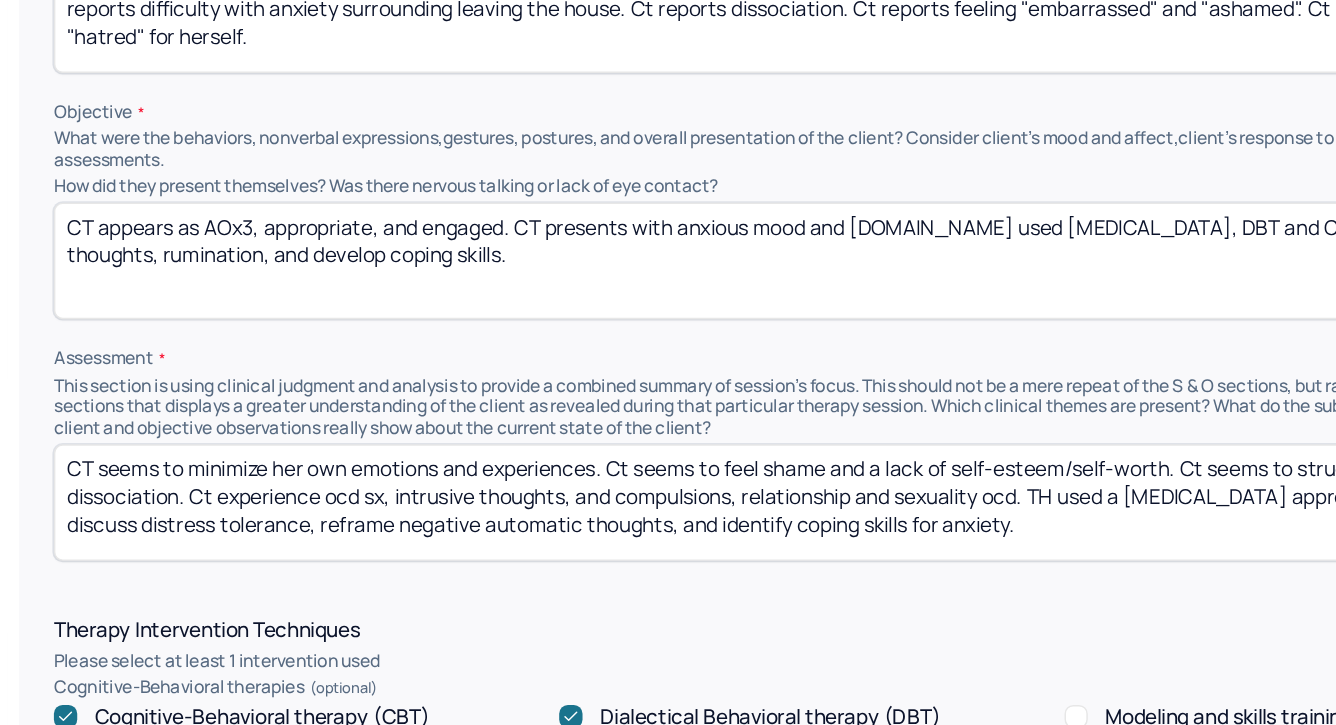 type on "CT seems to minimize her own emotions and experiences. Ct seems to feel shame and a lack of self-esteem/self-worth. Ct seems to struggle with dissociation. Ct experience ocd sx, intrusive thoughts, and compulsions, relationship and sexuality ocd. TH used a [MEDICAL_DATA] approach and CBT/ERP to discuss distress tolerance, reframe negative automatic thoughts, and identify coping skills for anxiety." 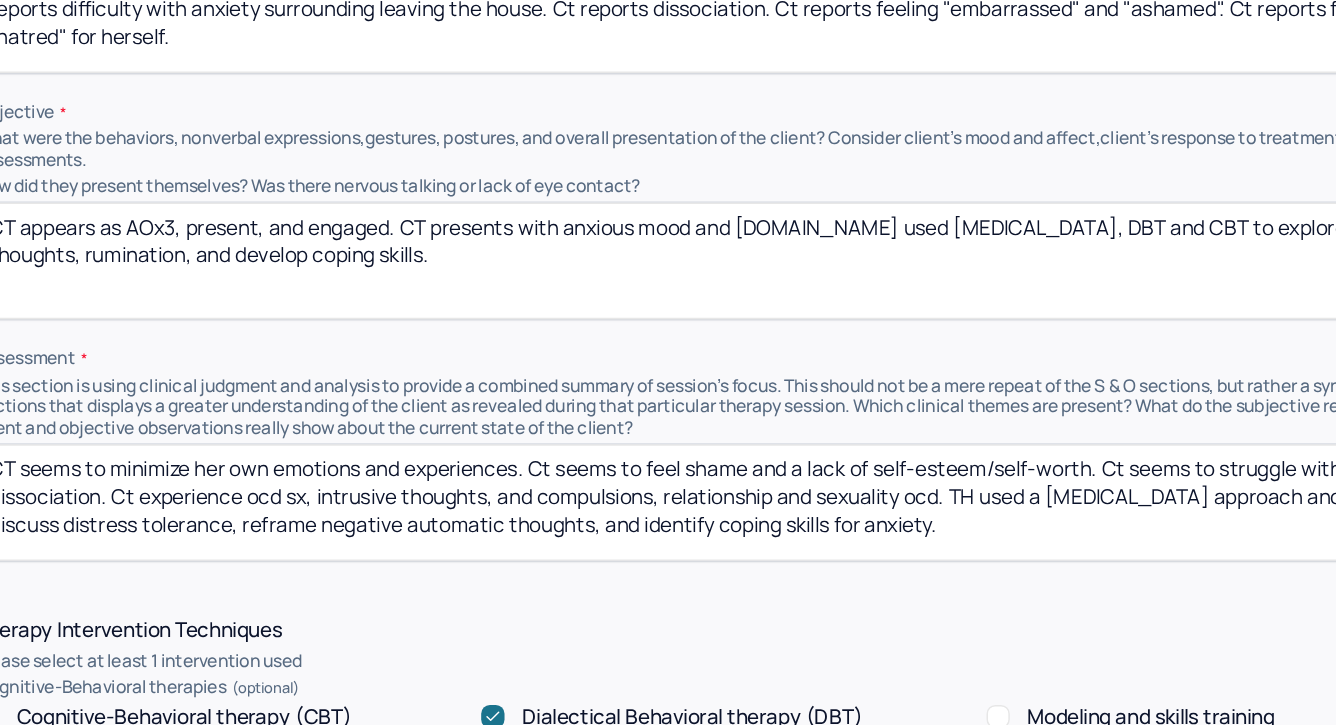 click on "CT appears as AOx3, present, and engaged. CT presents with anxious mood and [DOMAIN_NAME] used [MEDICAL_DATA], DBT and CBT to explore anxious thoughts, rumination, and develop coping skills." at bounding box center [790, 263] 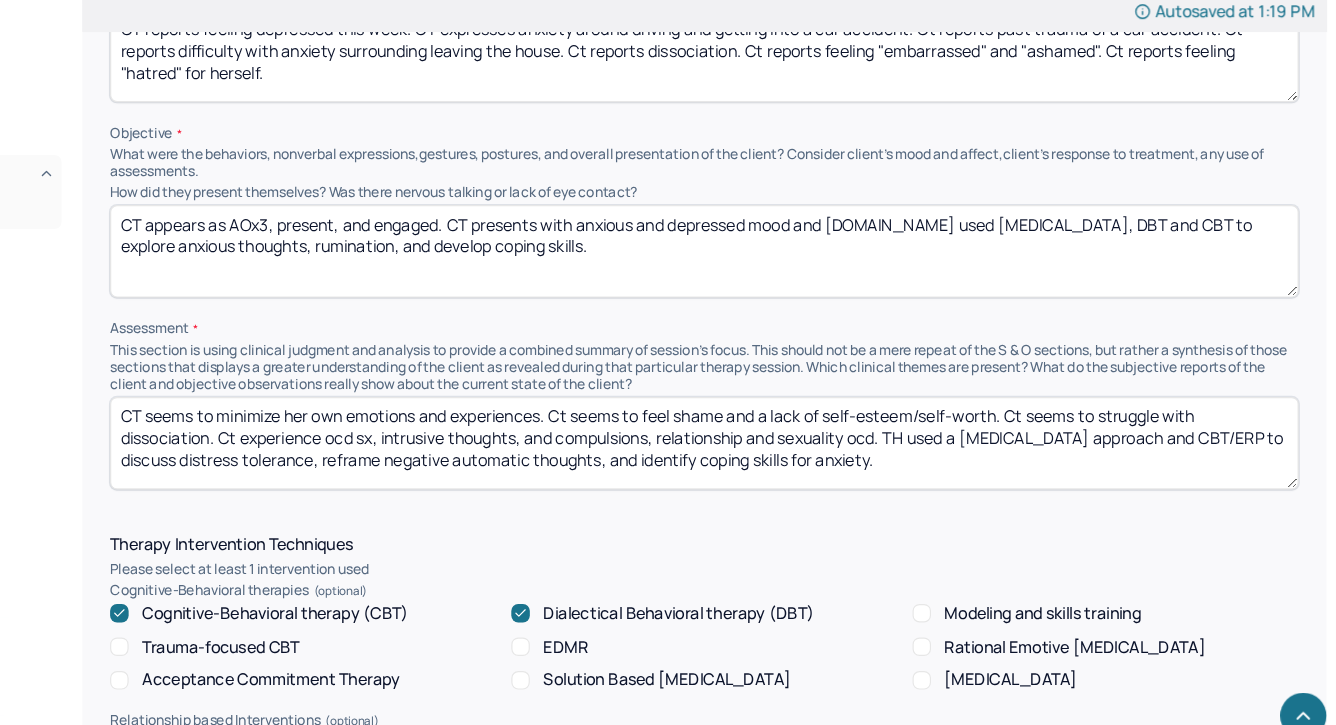 drag, startPoint x: 333, startPoint y: 256, endPoint x: 864, endPoint y: 256, distance: 531 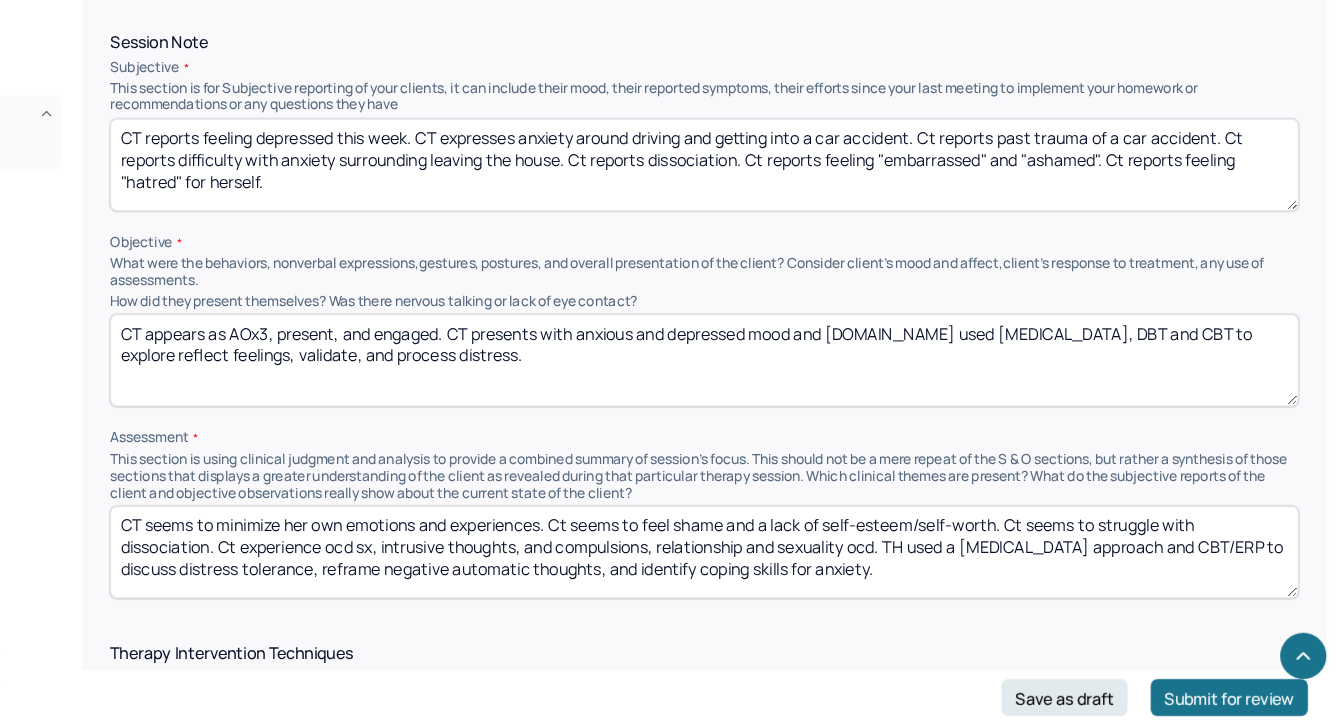 type on "CT appears as AOx3, present, and engaged. CT presents with anxious and depressed mood and [DOMAIN_NAME] used [MEDICAL_DATA], DBT and CBT to explore reflect feelings, validate, and process distress." 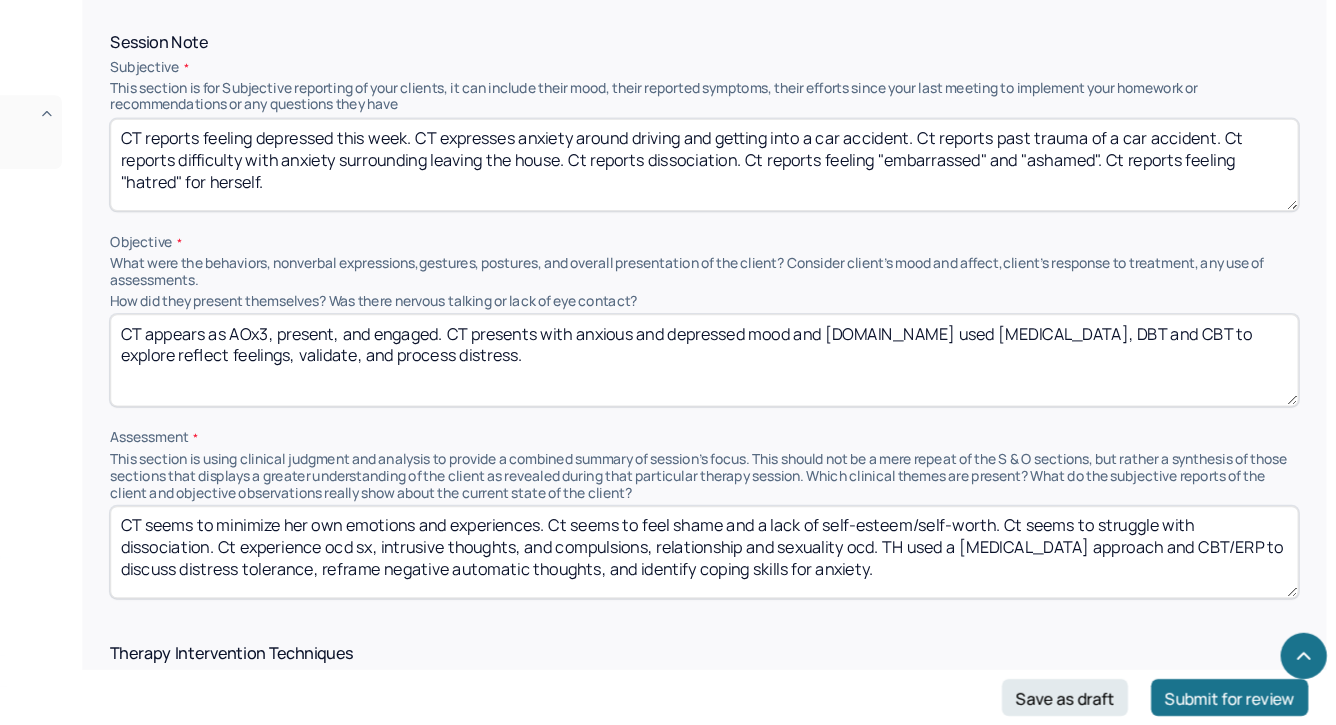 click on "CT seems to minimize her own emotions and experiences. Ct seems to feel shame and a lack of self-esteem/self-worth. Ct seems to struggle with dissociation. Ct experience ocd sx, intrusive thoughts, and compulsions, relationship and sexuality ocd. TH used a [MEDICAL_DATA] approach and CBT/ERP to discuss distress tolerance, reframe negative automatic thoughts, and identify coping skills for anxiety." at bounding box center [790, 575] 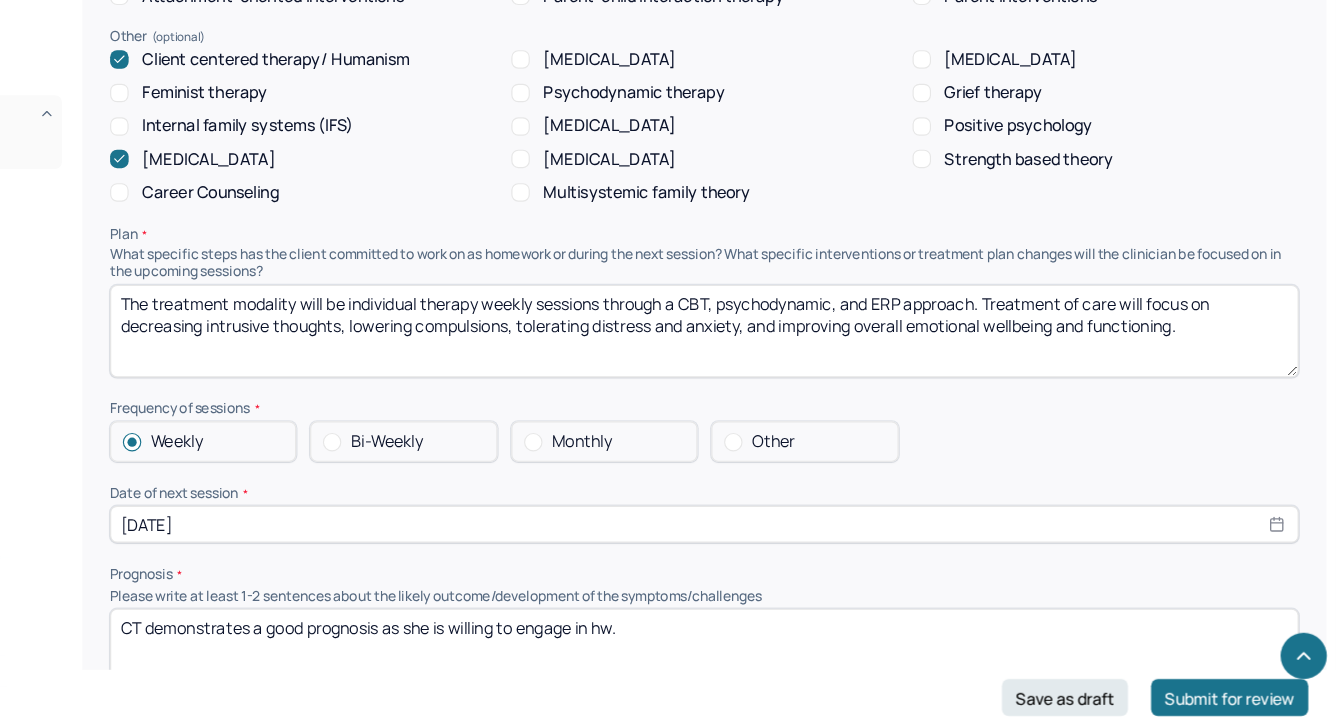 type on "CT seems to minimize her own emotions and experiences. Ct seems to feel shame and a lack of self-esteem/self-worth. Ct seems to struggle with dissociation. Ct experience ocd sx, intrusive thoughts, and compulsions, relationship and sexuality ocd. Ct seems to be experiencing a transitionary period and re-defining self/identity. TH used a [MEDICAL_DATA] approach and CBT/ERP to discuss distress tolerance, reframe negative automatic thoughts, and identify coping skills for anxiety." 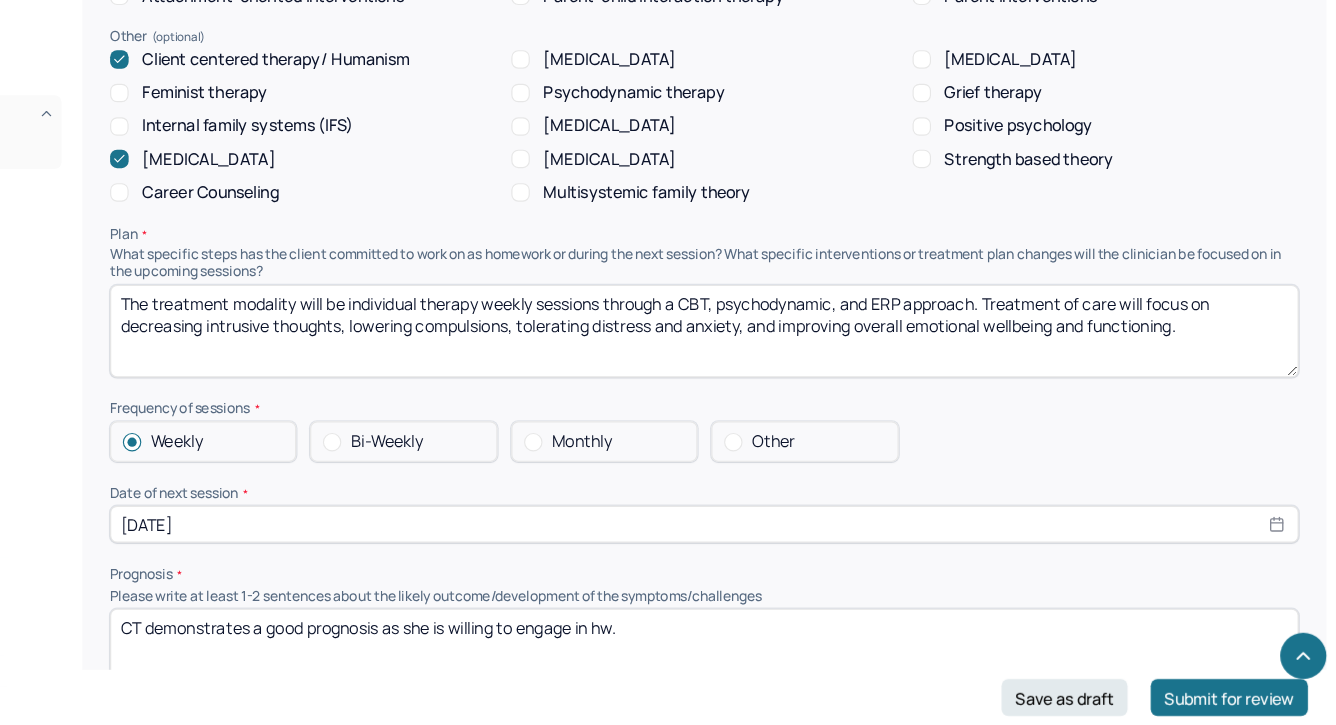 click on "The treatment modality will be individual therapy weekly sessions through a CBT, psychodynamic, and ERP approach. Treatment of care will focus on decreasing intrusive thoughts, lowering compulsions, tolerating distress and anxiety, and improving overall emotional wellbeing and functioning." at bounding box center (790, 384) 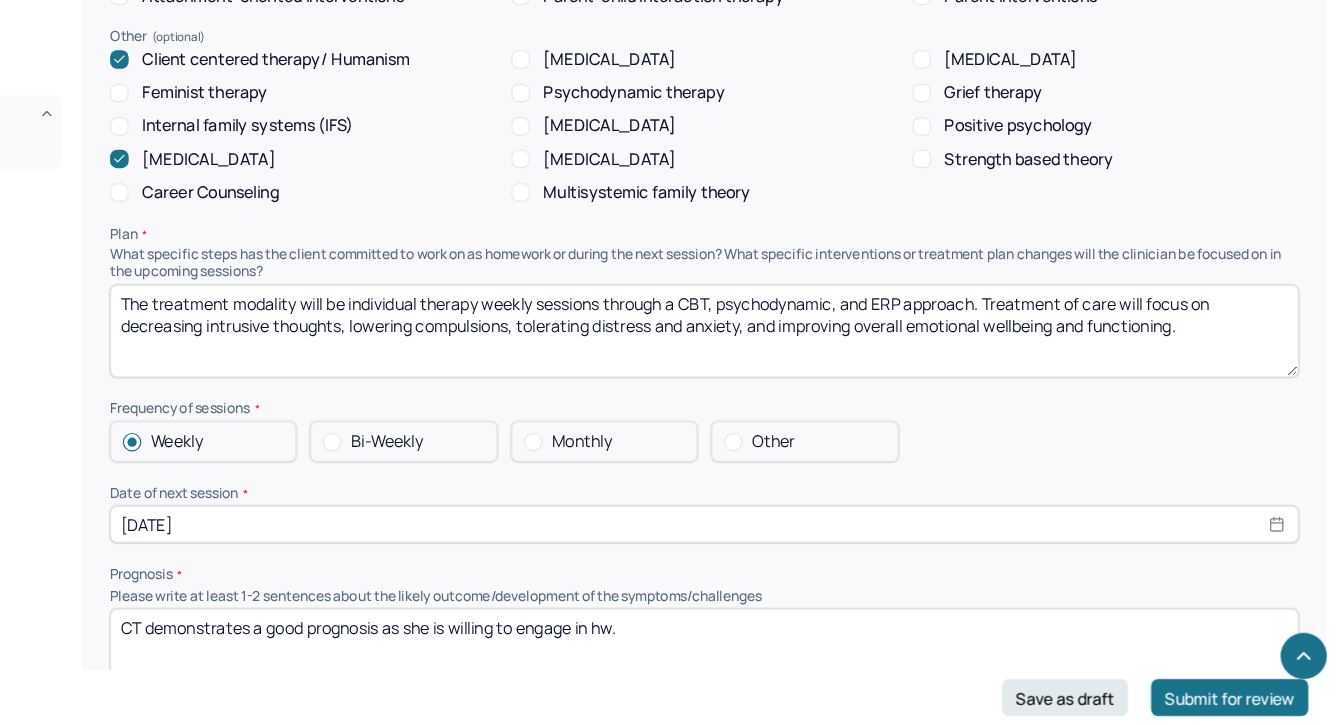 click on "The treatment modality will be individual therapy weekly sessions through a CBT, psychodynamic, and ERP approach. Treatment of care will focus on decreasing intrusive thoughts, lowering compulsions, tolerating distress and anxiety, and improving overall emotional wellbeing and functioning." at bounding box center [790, 384] 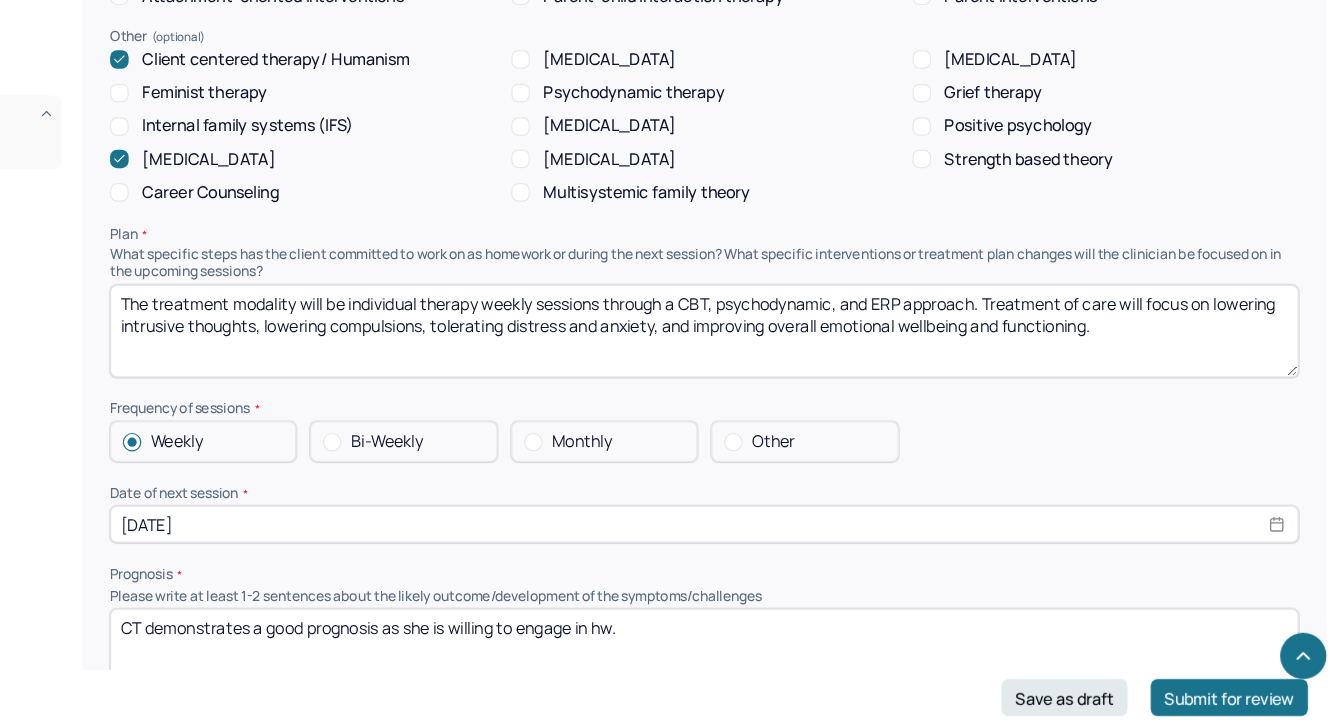 click on "The treatment modality will be individual therapy weekly sessions through a CBT, psychodynamic, and ERP approach. Treatment of care will focus on decreasing intrusive thoughts, lowering compulsions, tolerating distress and anxiety, and improving overall emotional wellbeing and functioning." at bounding box center (790, 384) 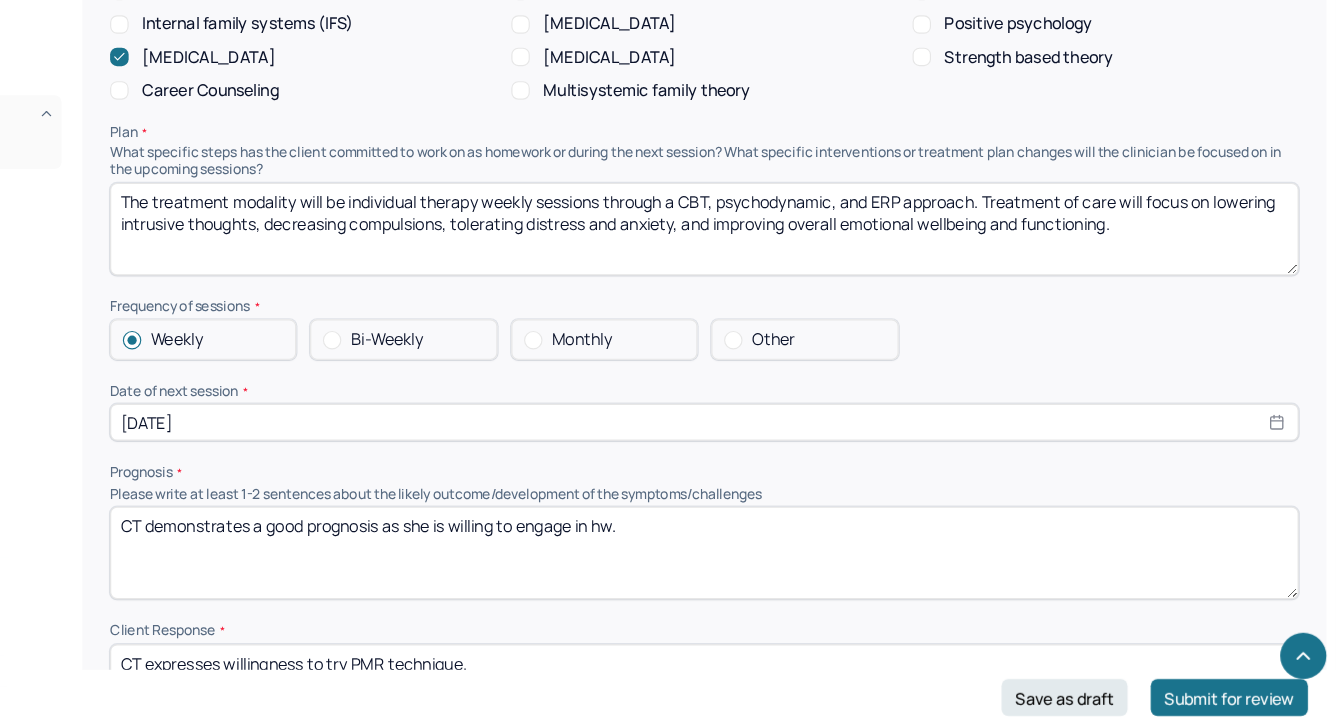 type on "The treatment modality will be individual therapy weekly sessions through a CBT, psychodynamic, and ERP approach. Treatment of care will focus on lowering intrusive thoughts, decreasing compulsions, tolerating distress and anxiety, and improving overall emotional wellbeing and functioning." 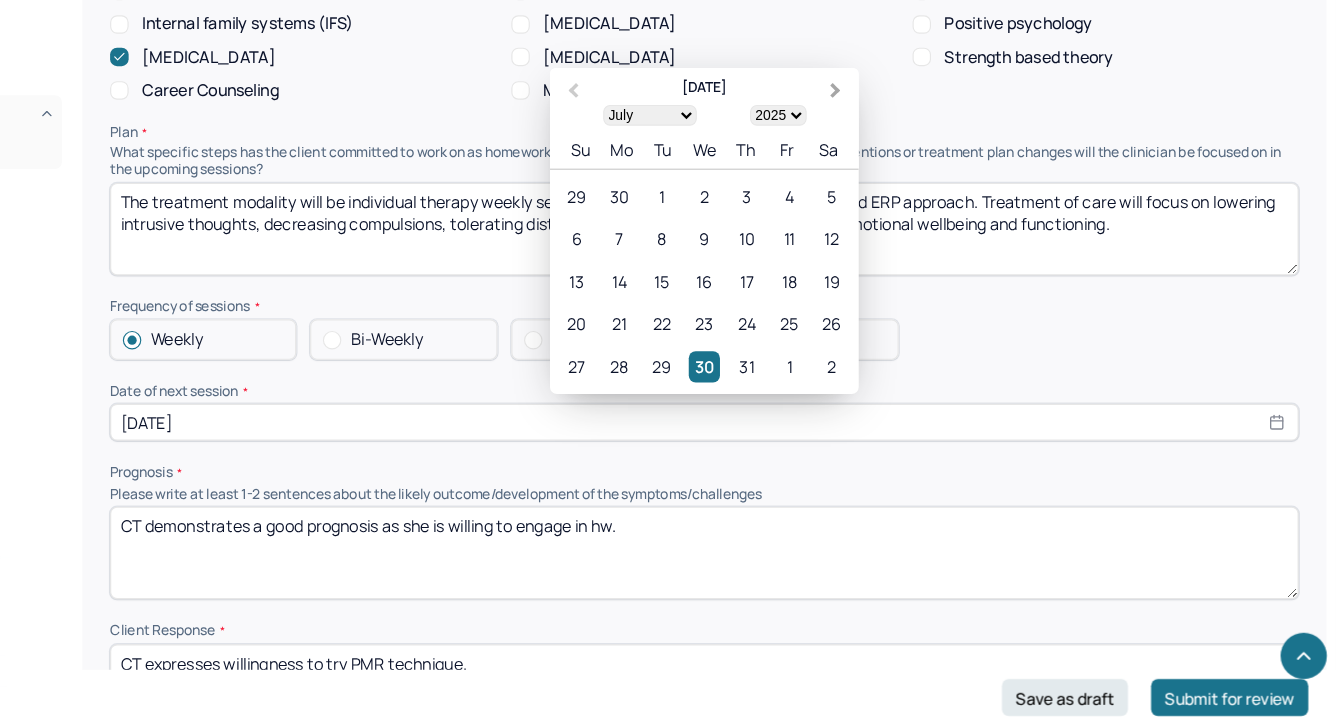 click on "Next Month" at bounding box center (906, 178) 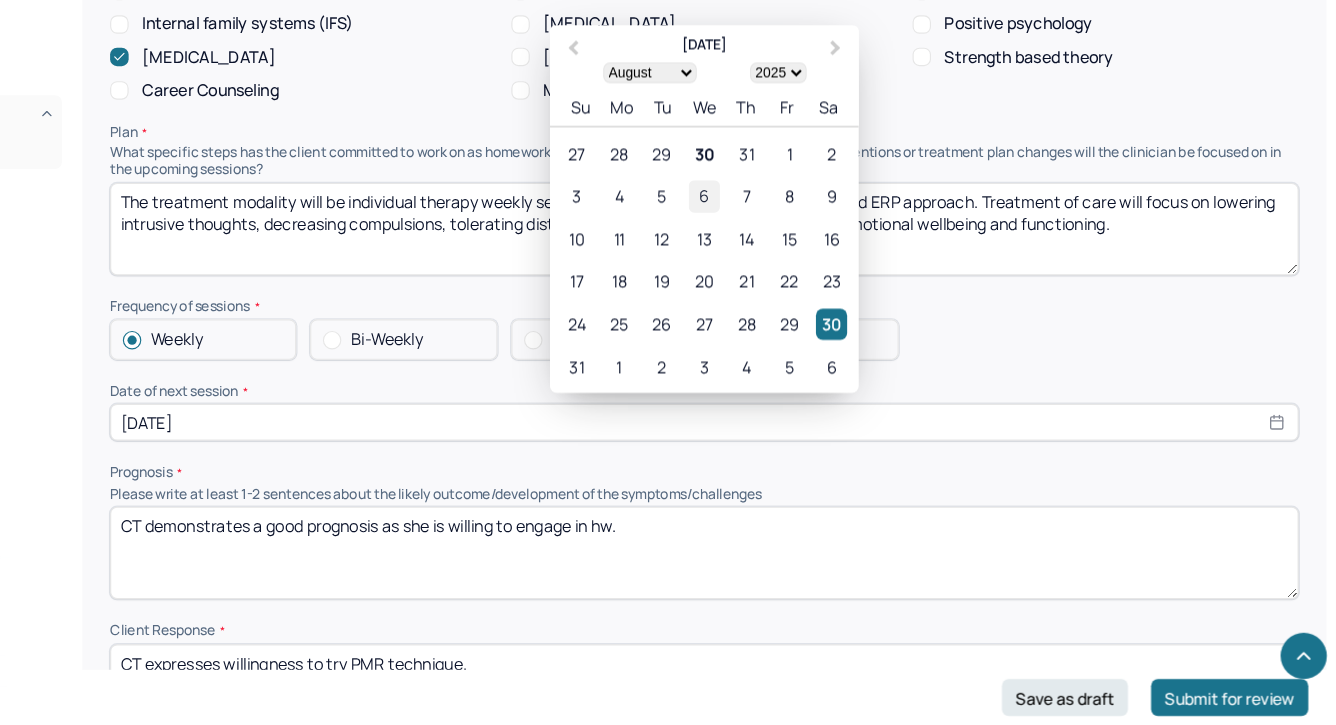 click on "6" at bounding box center [789, 268] 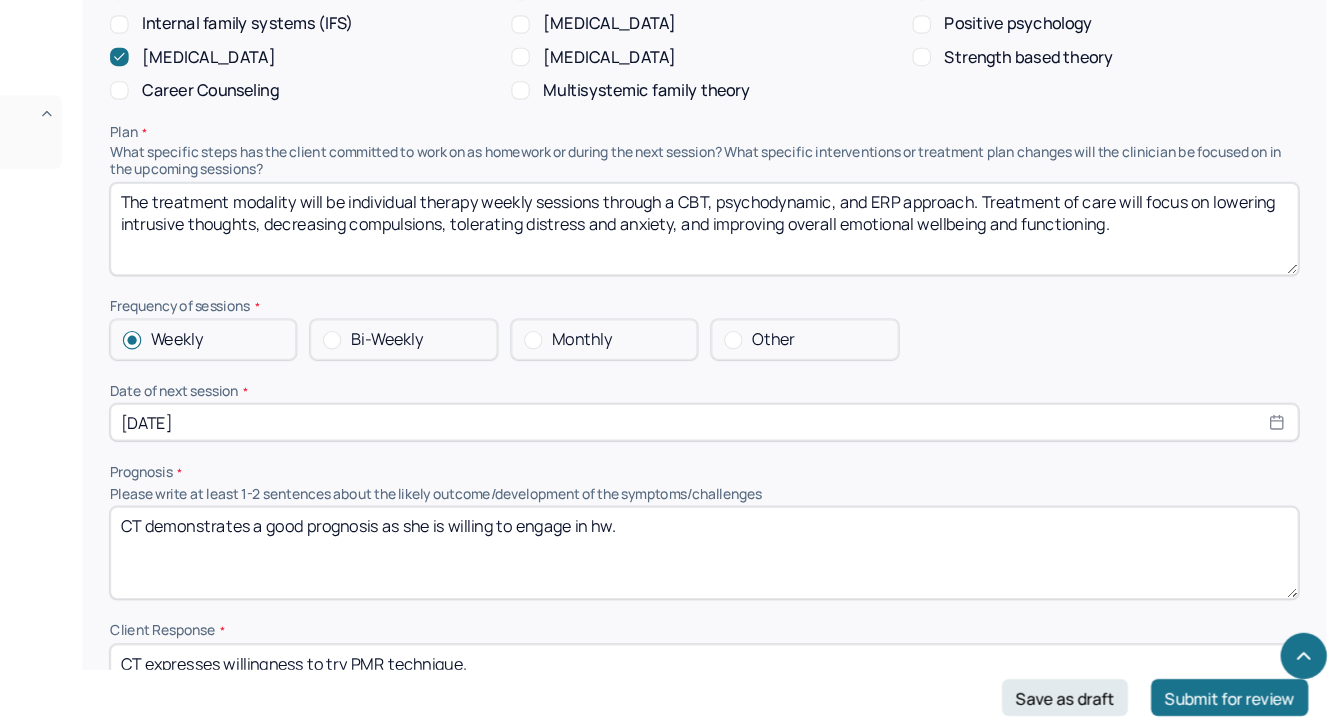 click on "CT demonstrates a good prognosis as she is willing to engage in hw." at bounding box center (790, 576) 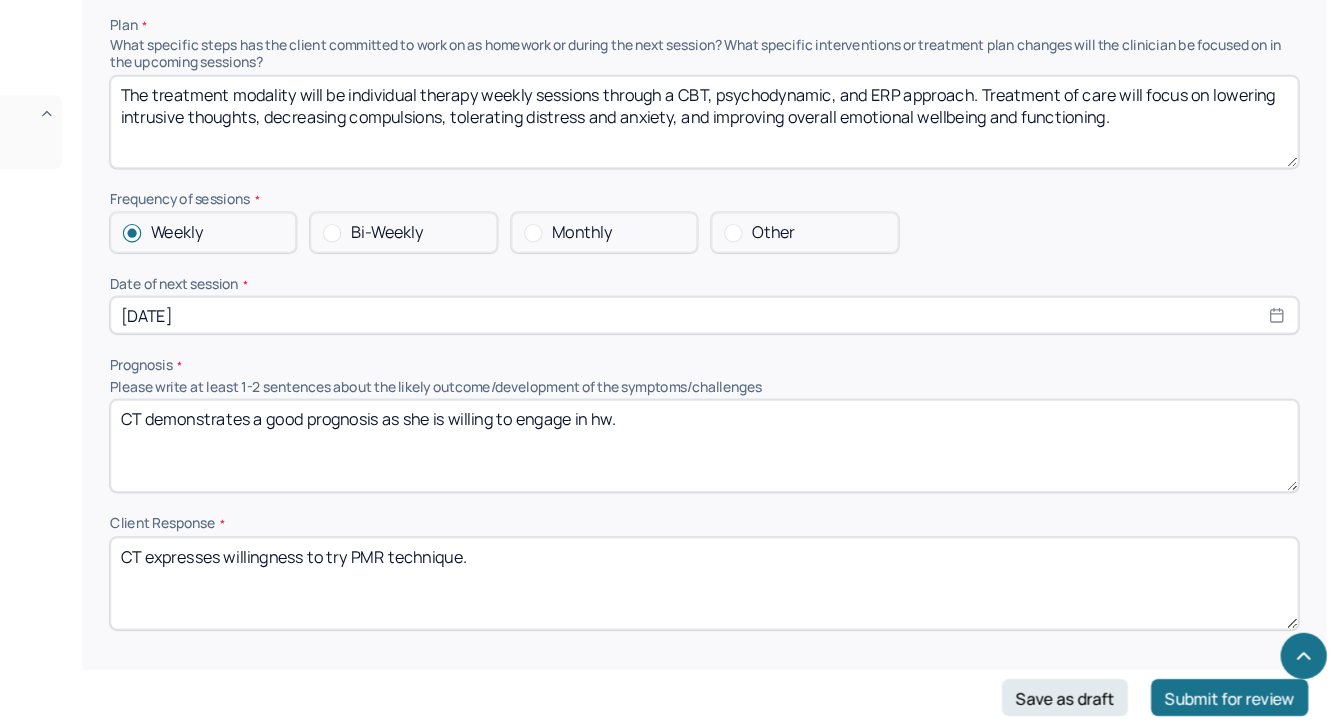 drag, startPoint x: 528, startPoint y: 449, endPoint x: 880, endPoint y: 457, distance: 352.0909 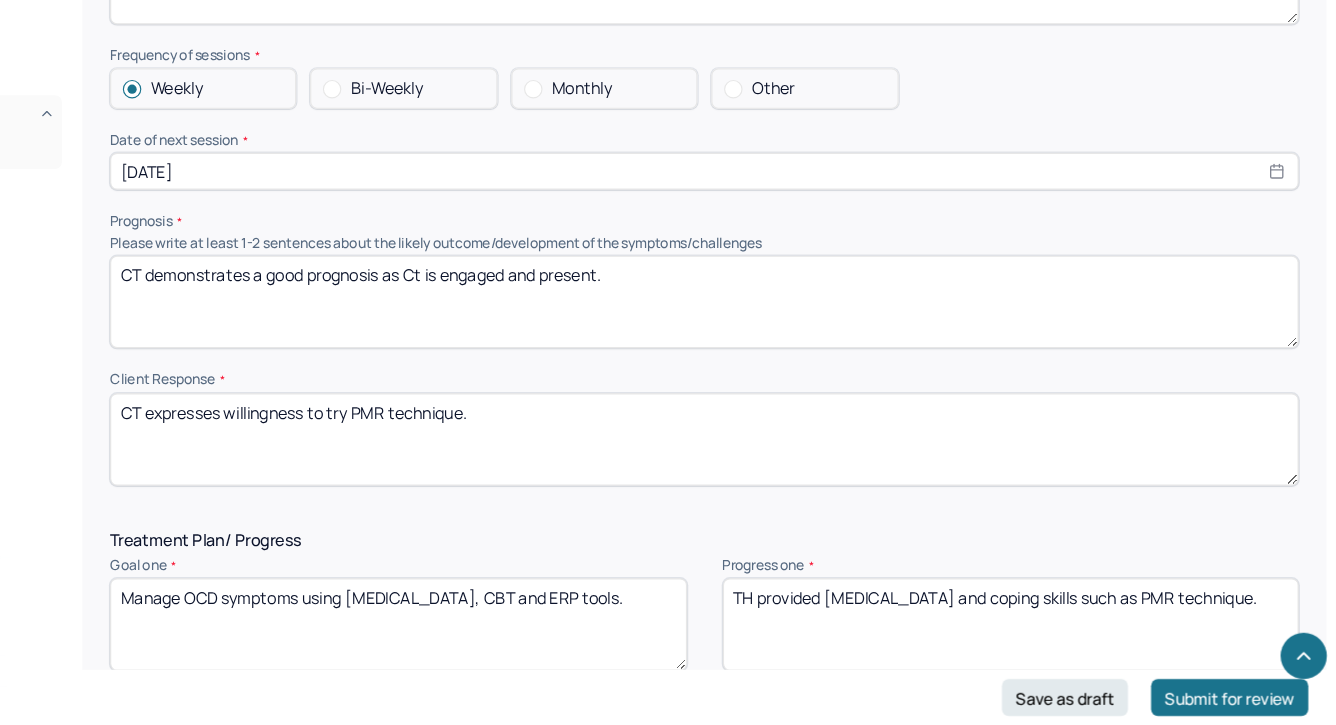 type on "CT demonstrates a good prognosis as Ct is engaged and present." 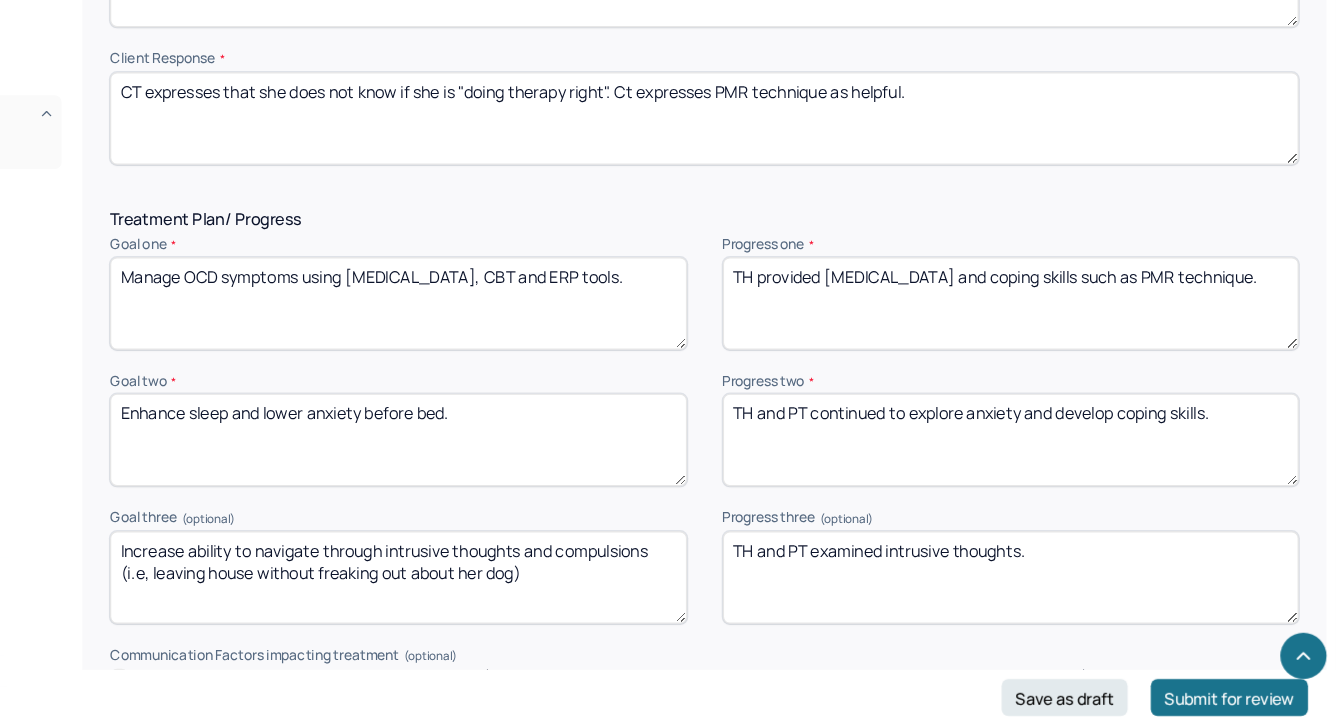 type on "CT expresses that she does not know if she is "doing therapy right". Ct expresses PMR technique as helpful." 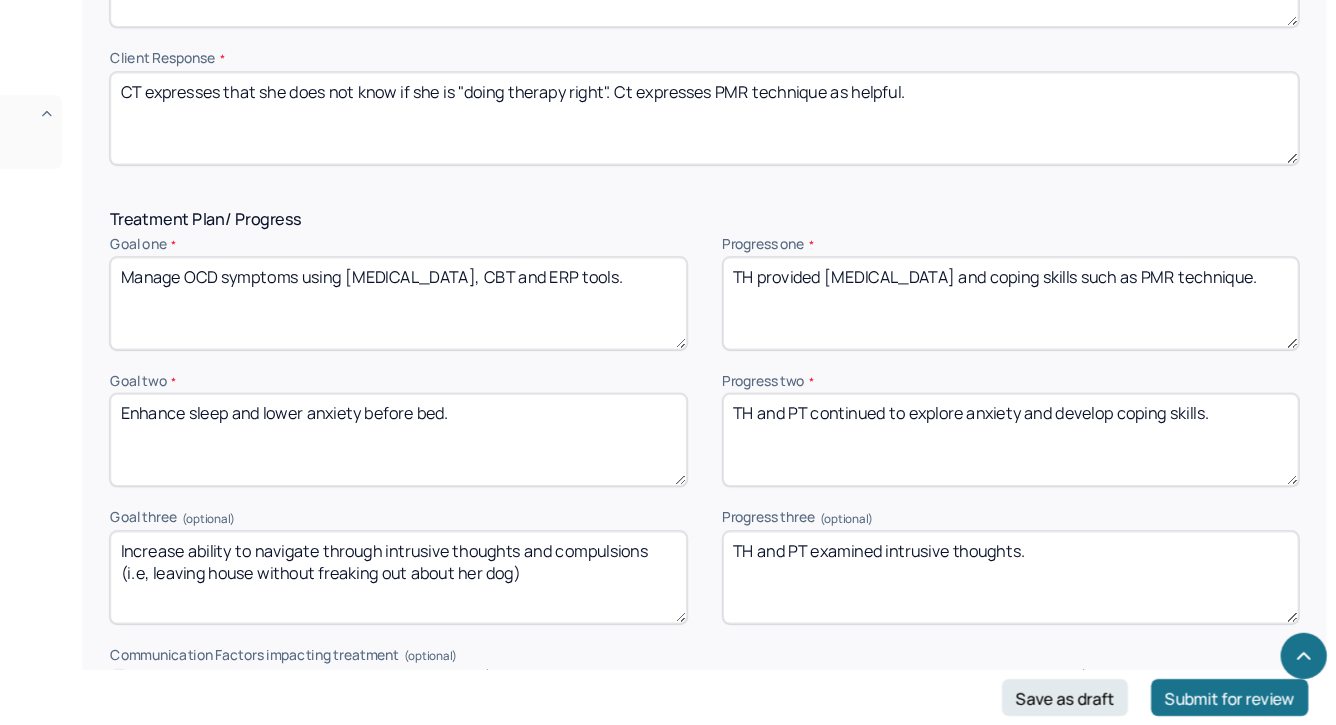 scroll, scrollTop: 2447, scrollLeft: 0, axis: vertical 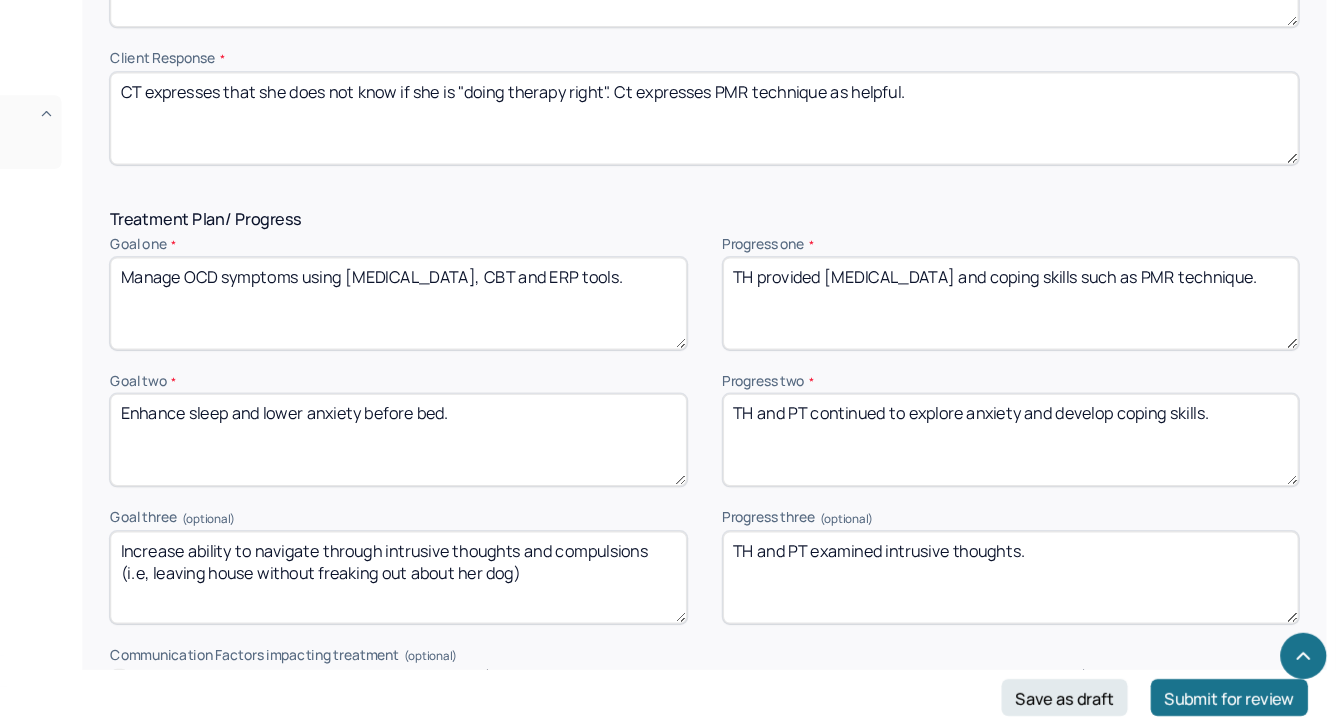 drag, startPoint x: 815, startPoint y: 326, endPoint x: 1333, endPoint y: 333, distance: 518.0473 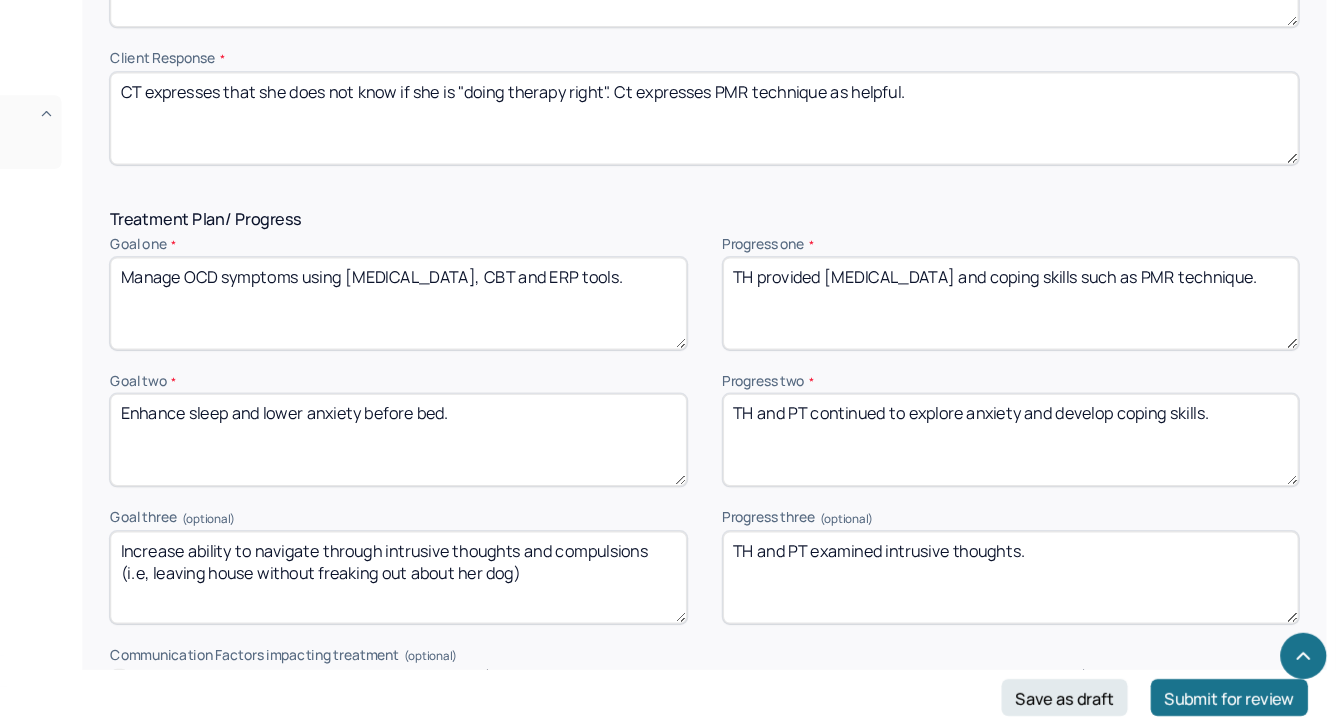 click on "New Theme Coming This Week! Soon, you’ll be able to switch between the default White Theme and a new Green Theme using the Theme Button in the top right corner of the app.  Edit Note Search by client name, chart number  FAQs Theme MB [PERSON_NAME] Autosaved at 1:20 PM Appointment Details Client name [PERSON_NAME] Date of service [DATE] Time 12:00pm - 1:00pm Duration 1hr Appointment type individual therapy Provider name [PERSON_NAME] Modifier 1 95 Telemedicine Note type Individual soap note Load previous session note Instructions The fields marked with an asterisk ( * ) are required before you can submit your notes. Before you can submit your session notes, they must be signed. You have the option to save your notes as a draft before making a submission. Appointment location * Teletherapy Client Teletherapy Location here Home Office Other Provider Teletherapy Location Home Office Other Consent was received for the teletherapy session The teletherapy session was conducted via video Primary diagnosis" at bounding box center (790, -638) 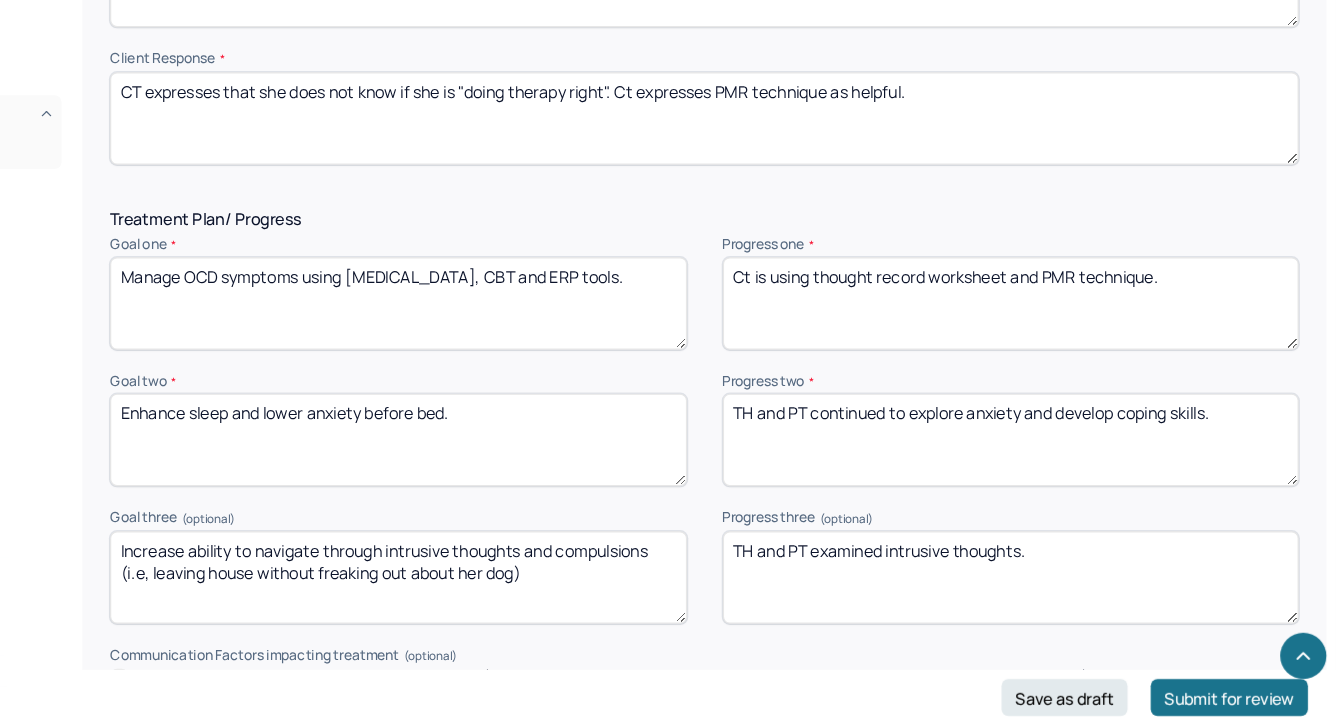 click on "Ct is using throught record worksheet and PMR technique." at bounding box center [1055, 360] 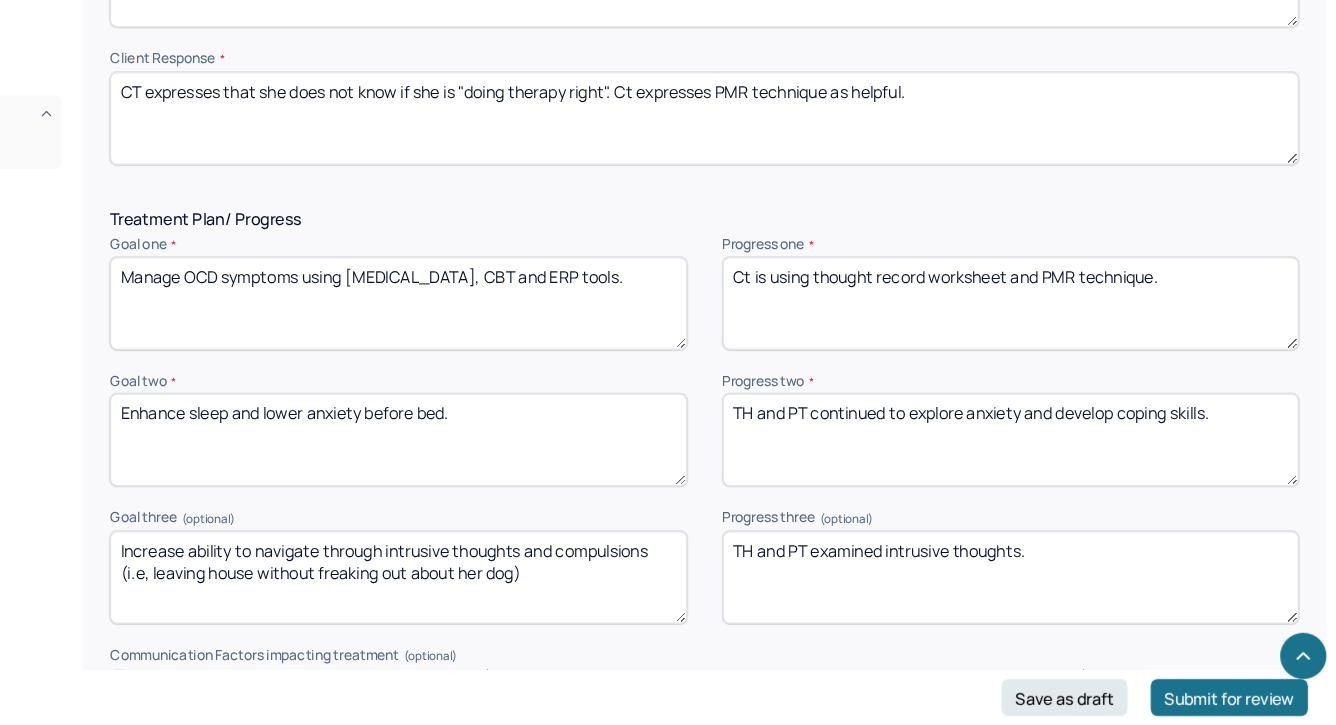 scroll, scrollTop: 2531, scrollLeft: 0, axis: vertical 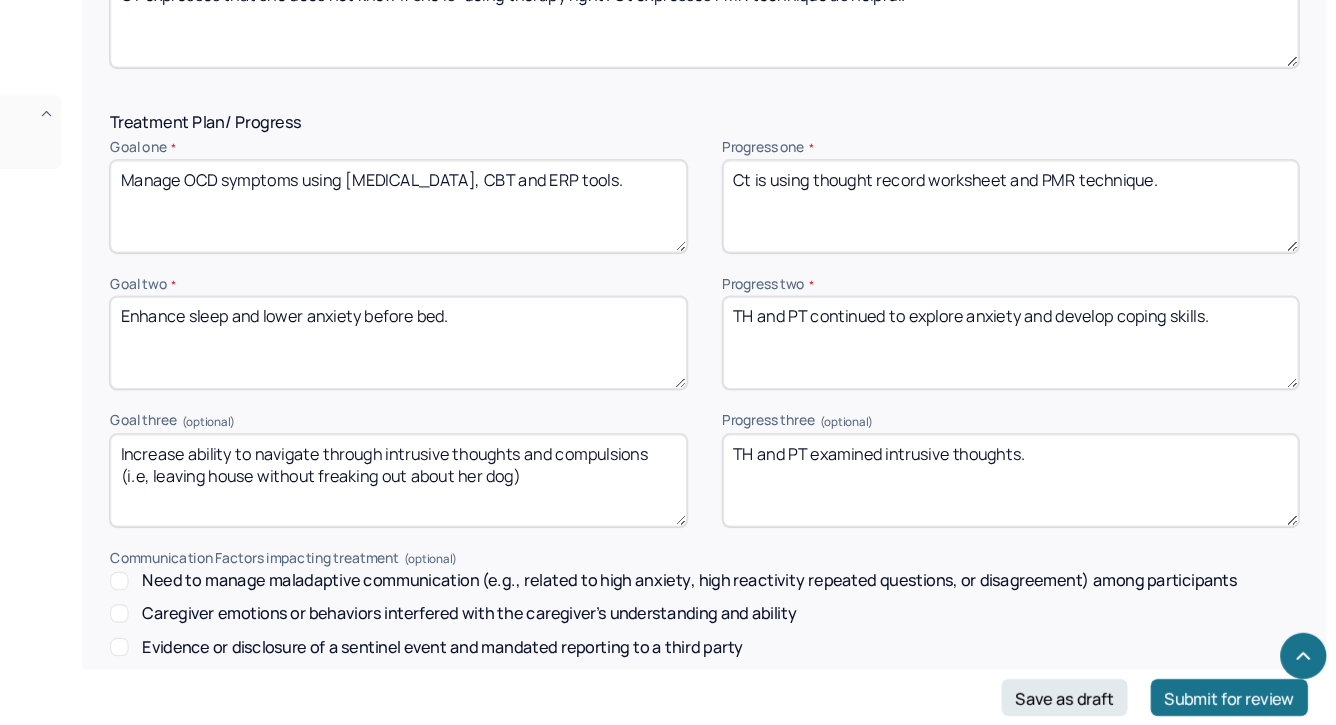 type on "Ct is using thought record worksheet and PMR technique." 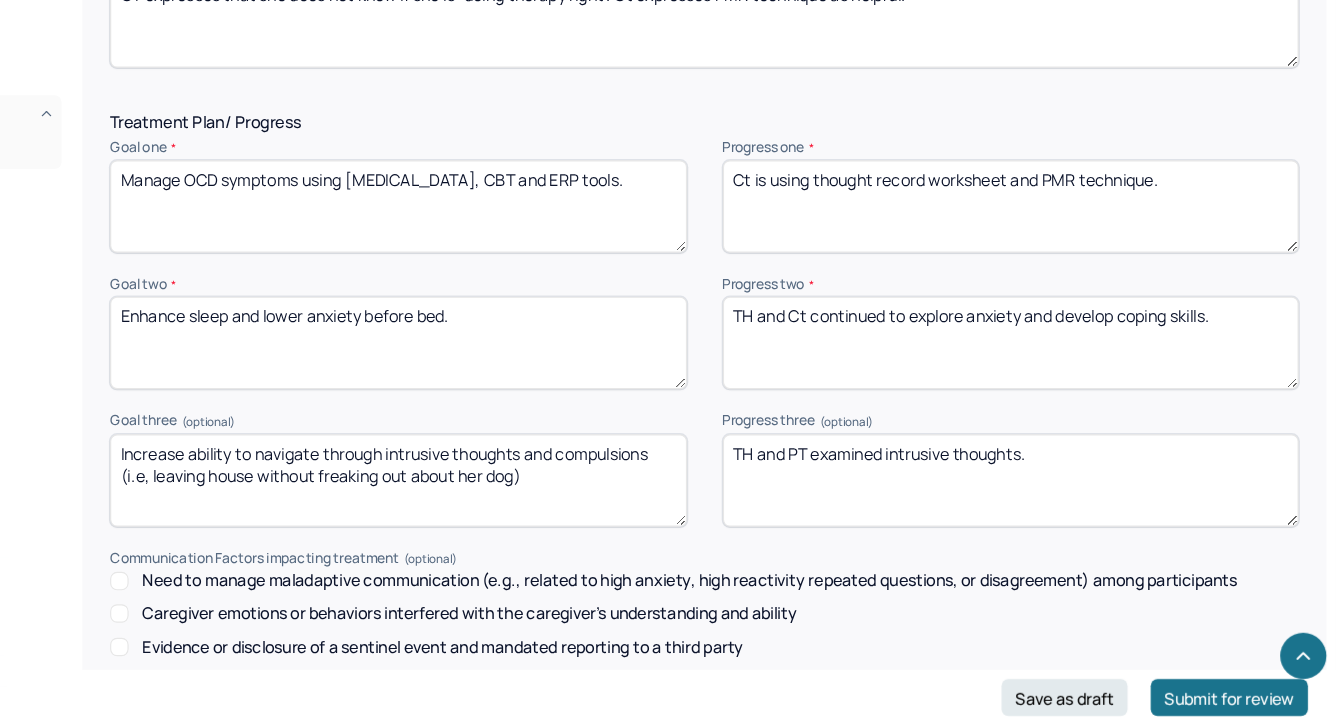 drag, startPoint x: 880, startPoint y: 365, endPoint x: 1013, endPoint y: 363, distance: 133.01503 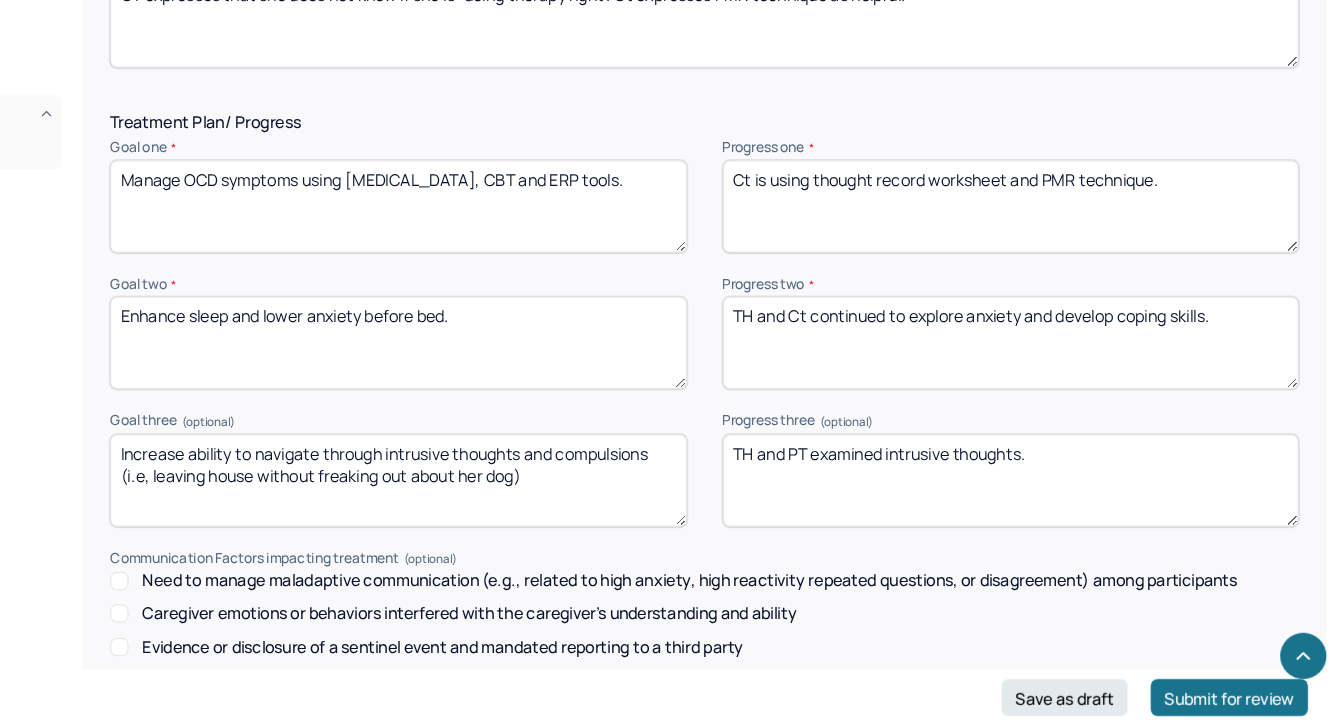 click on "TH and Ct continued to explore anxiety and develop coping skills." at bounding box center [1055, 394] 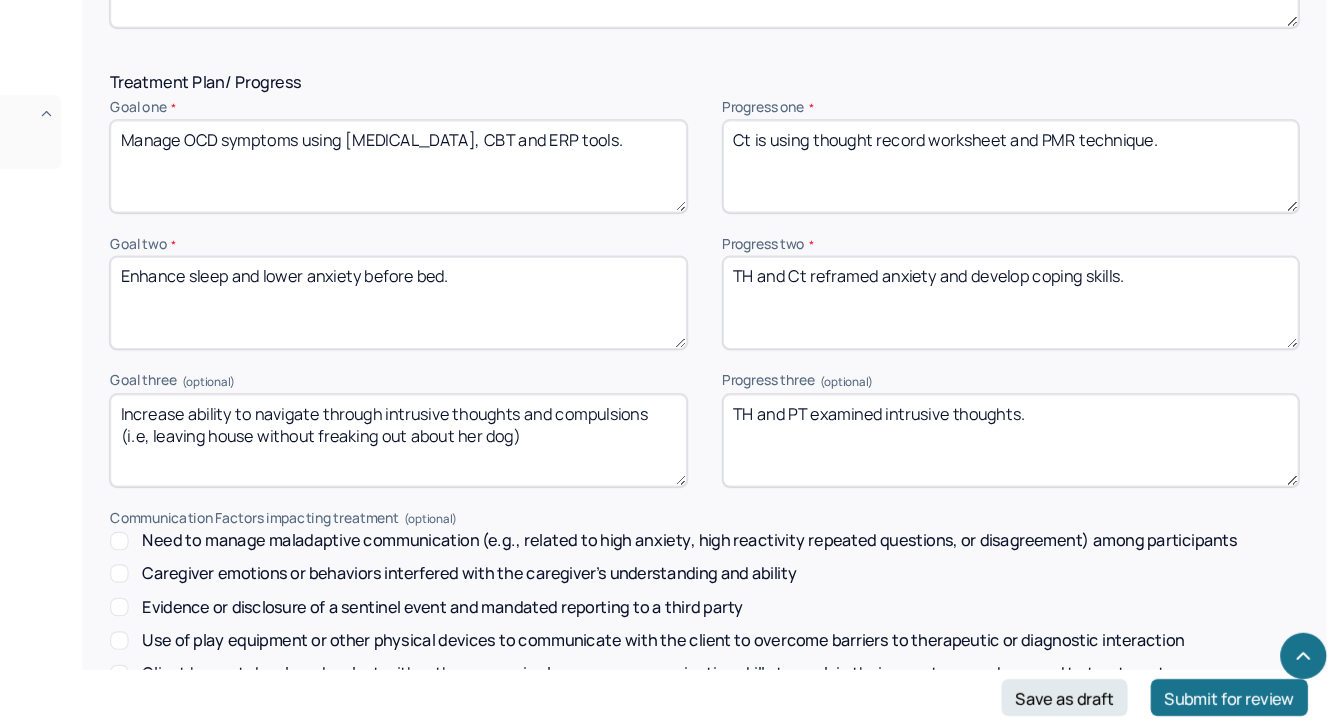 scroll, scrollTop: 2566, scrollLeft: 0, axis: vertical 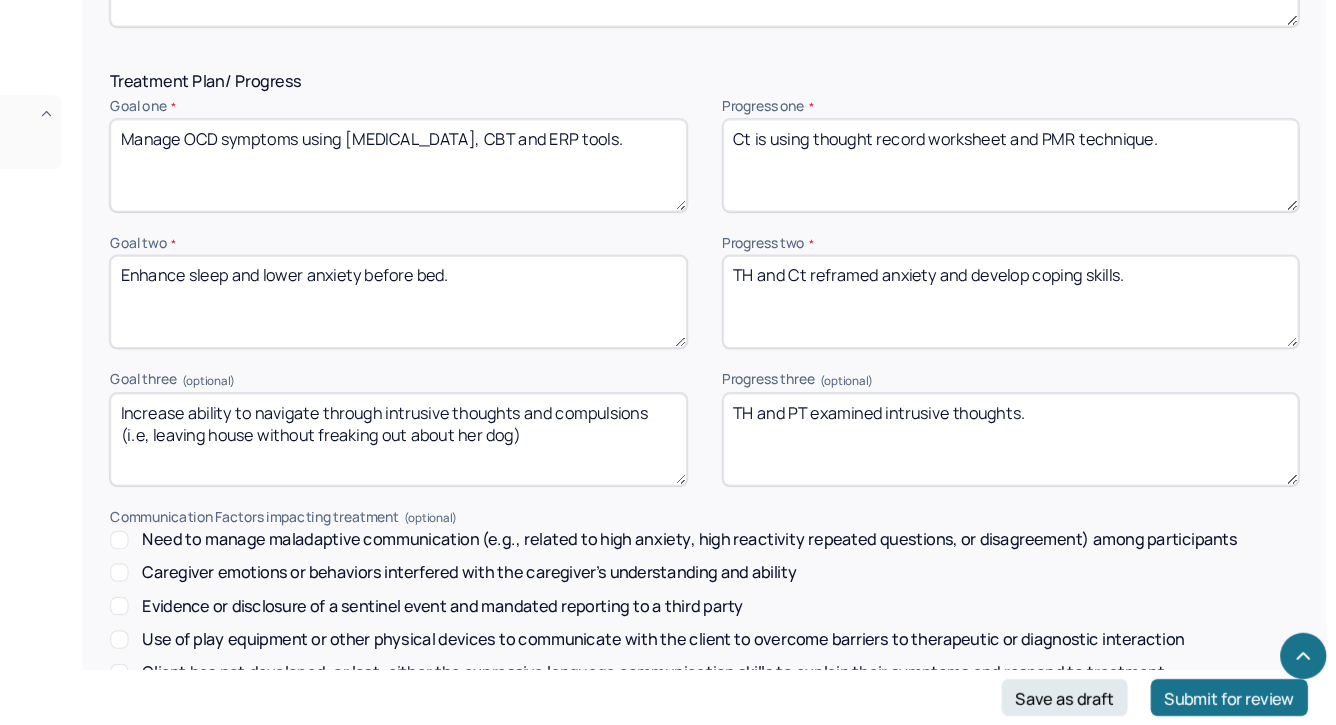 type on "TH and Ct reframed anxiety and develop coping skills." 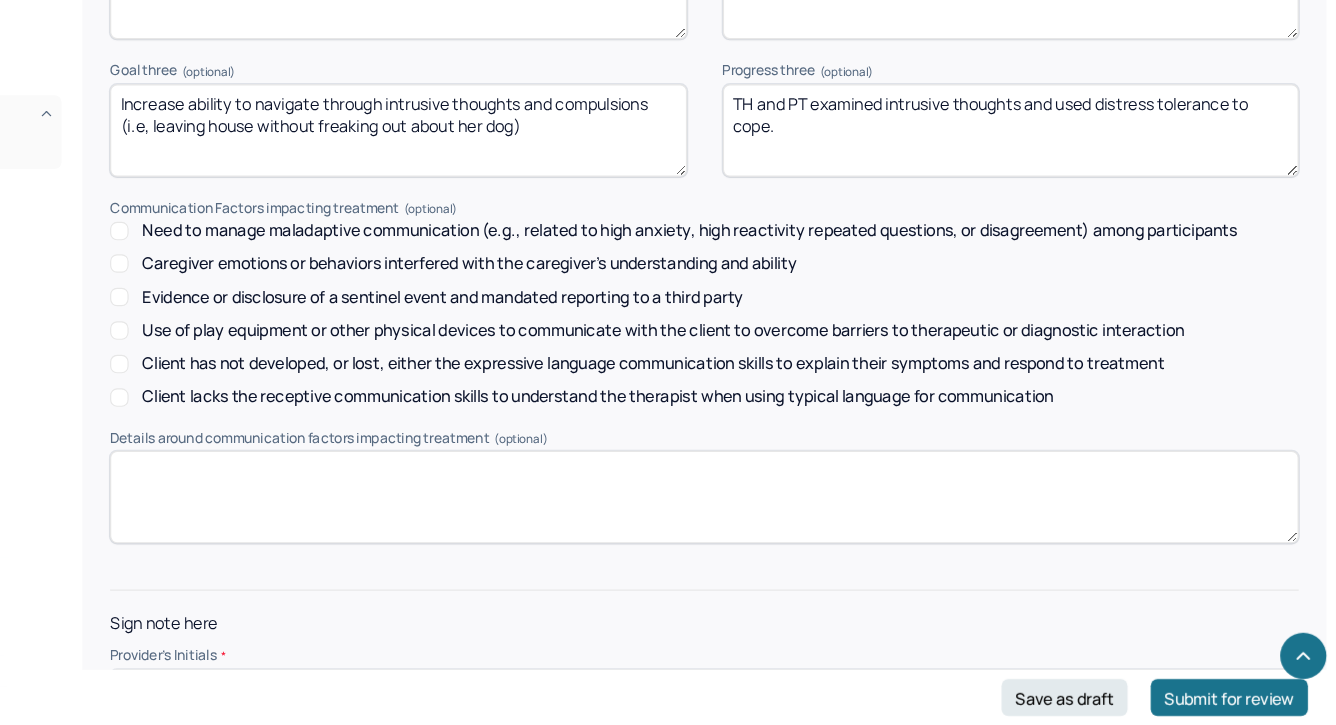 scroll, scrollTop: 2883, scrollLeft: 0, axis: vertical 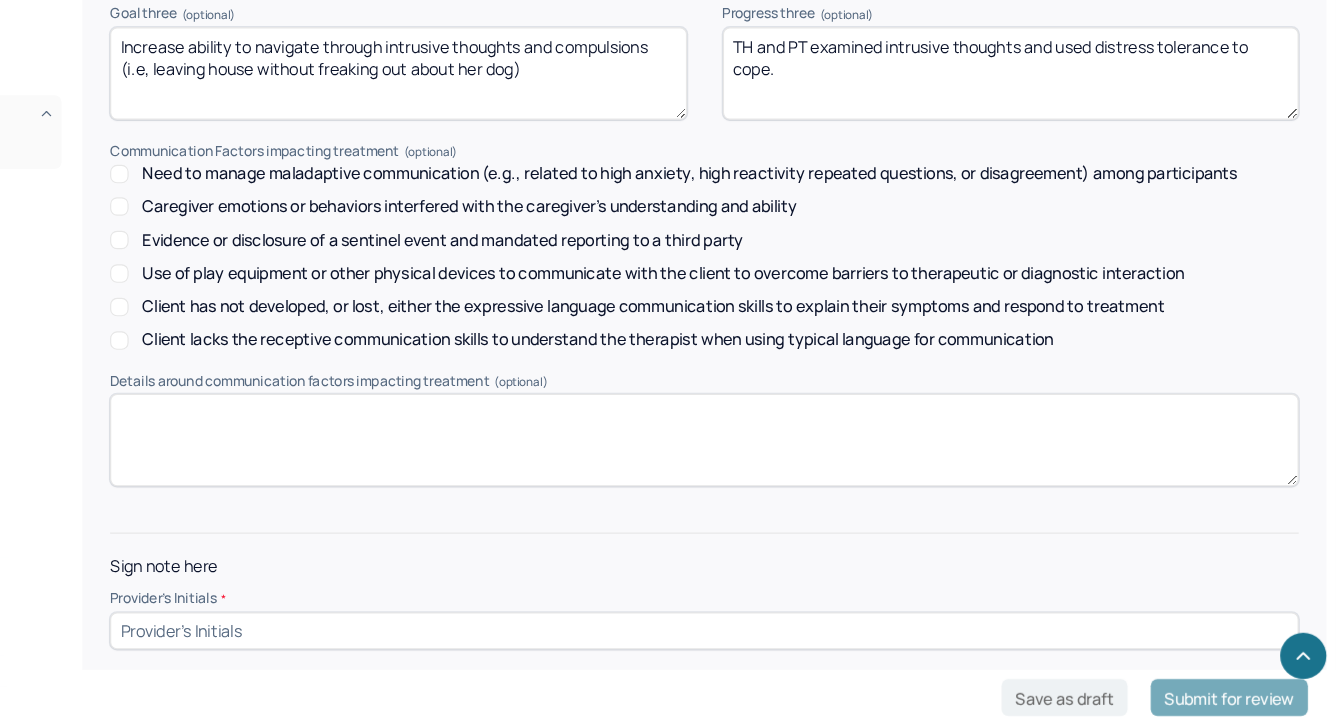 type on "TH and PT examined intrusive thoughts and used distress tolerance to cope." 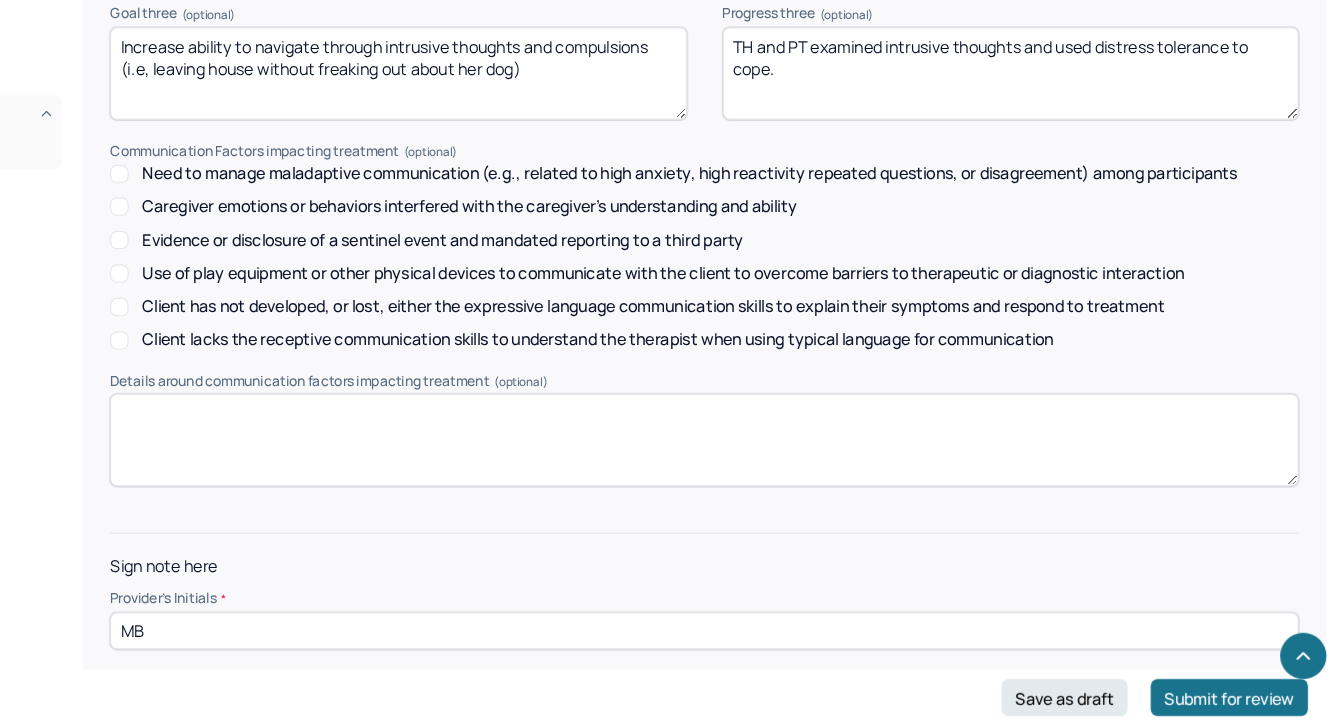 type on "MB" 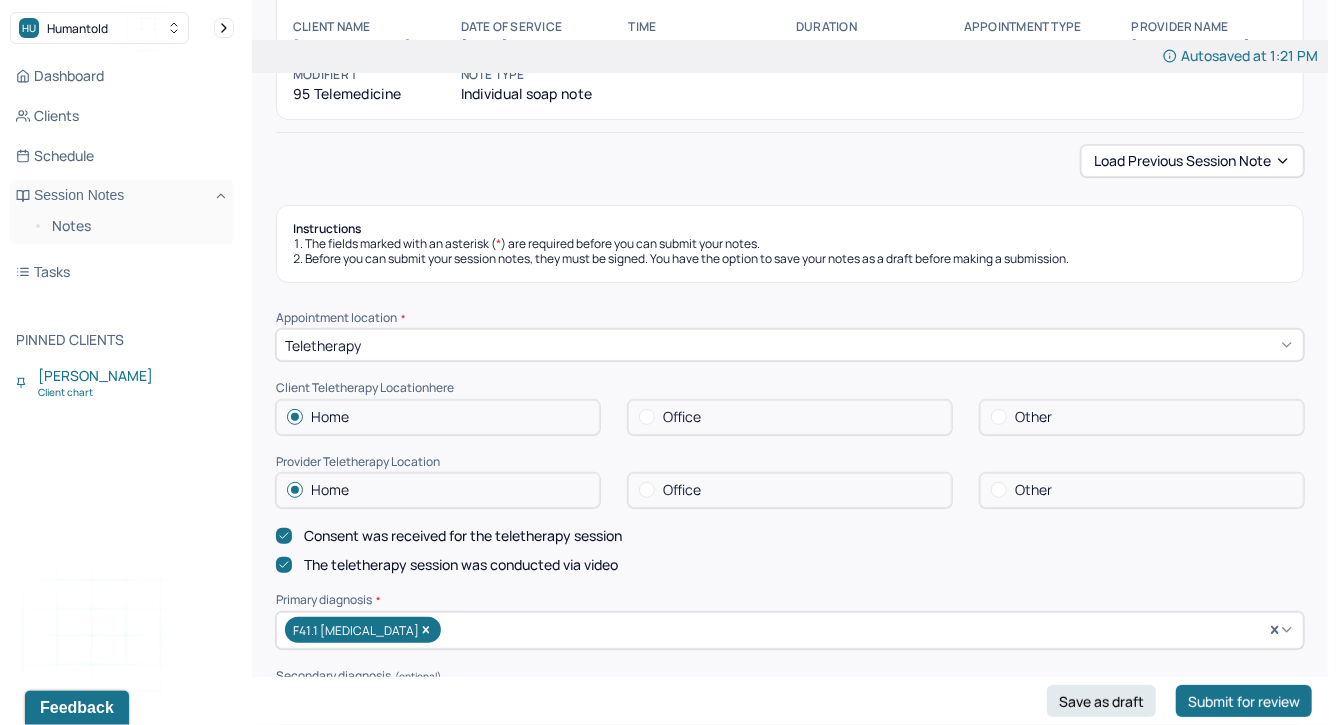 scroll, scrollTop: 0, scrollLeft: 0, axis: both 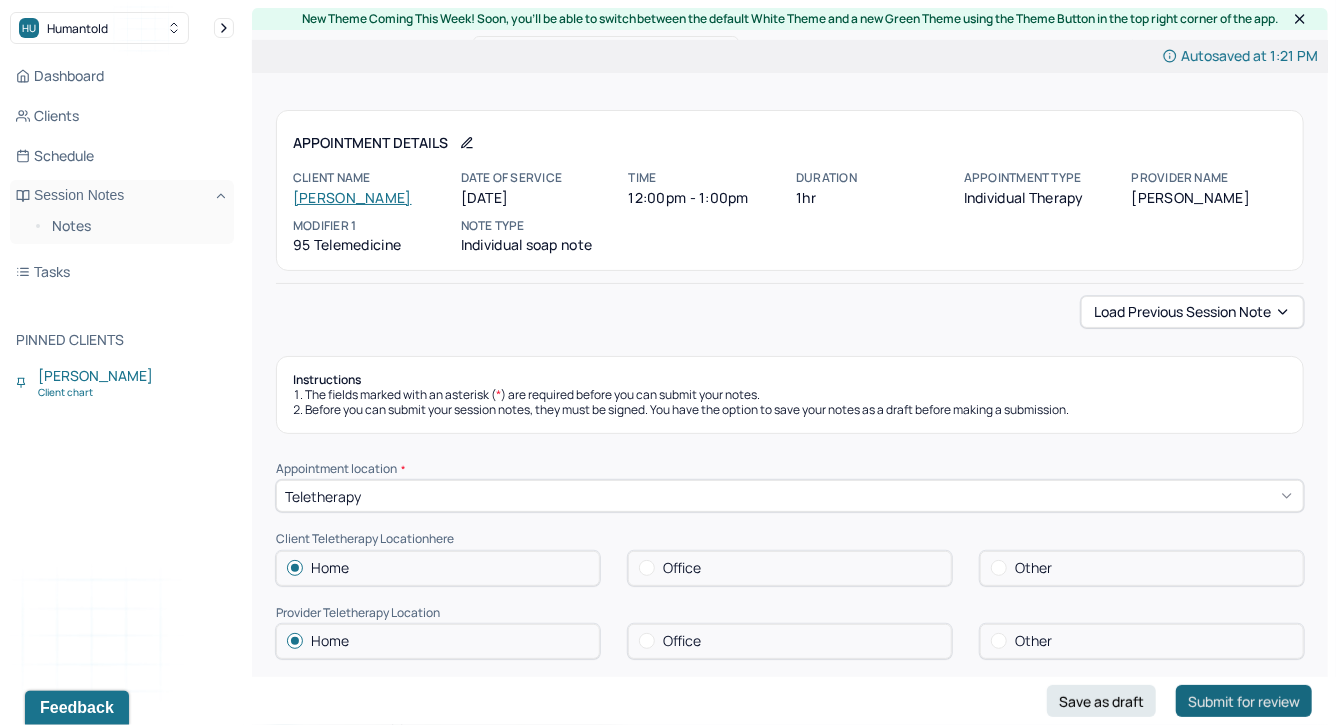 click on "Submit for review" at bounding box center [1244, 701] 